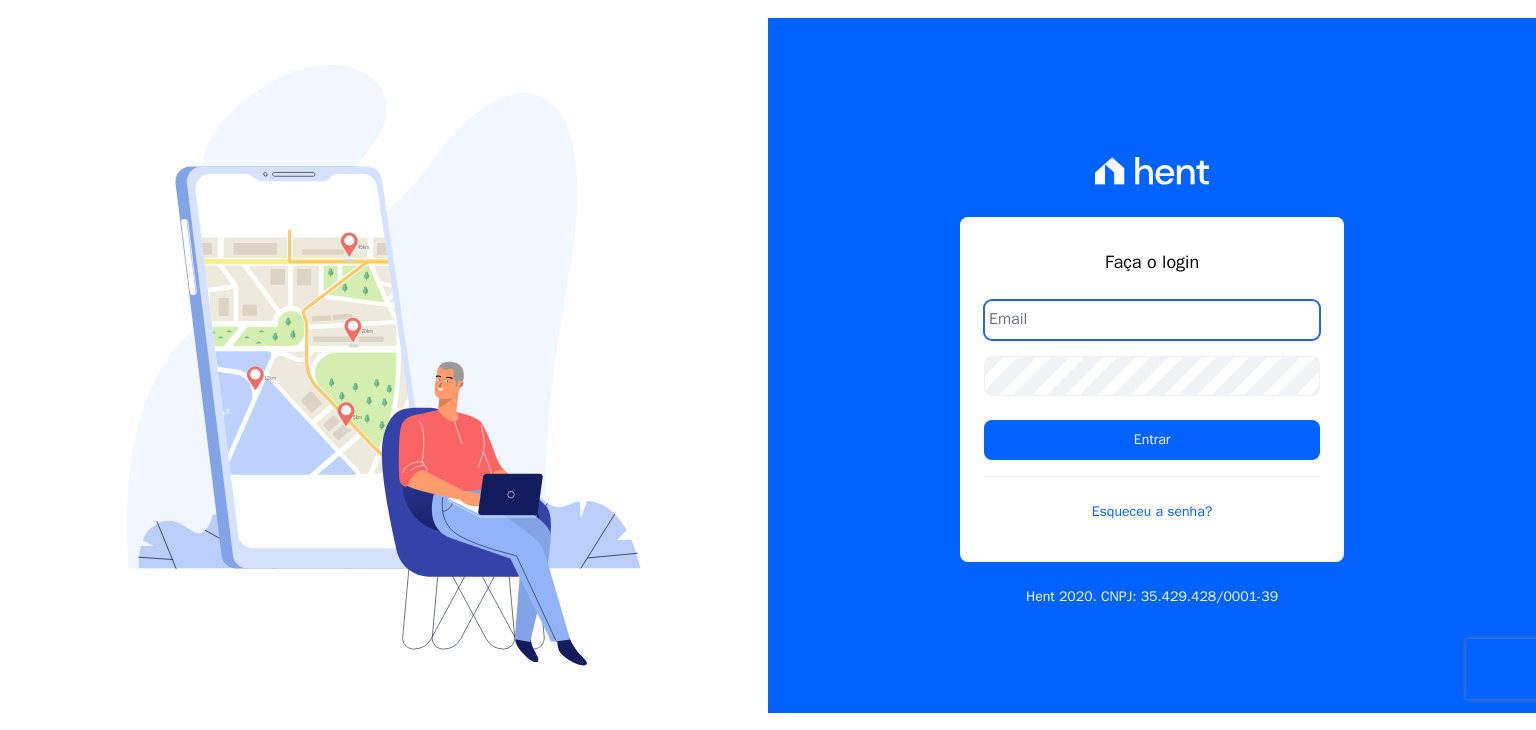 scroll, scrollTop: 0, scrollLeft: 0, axis: both 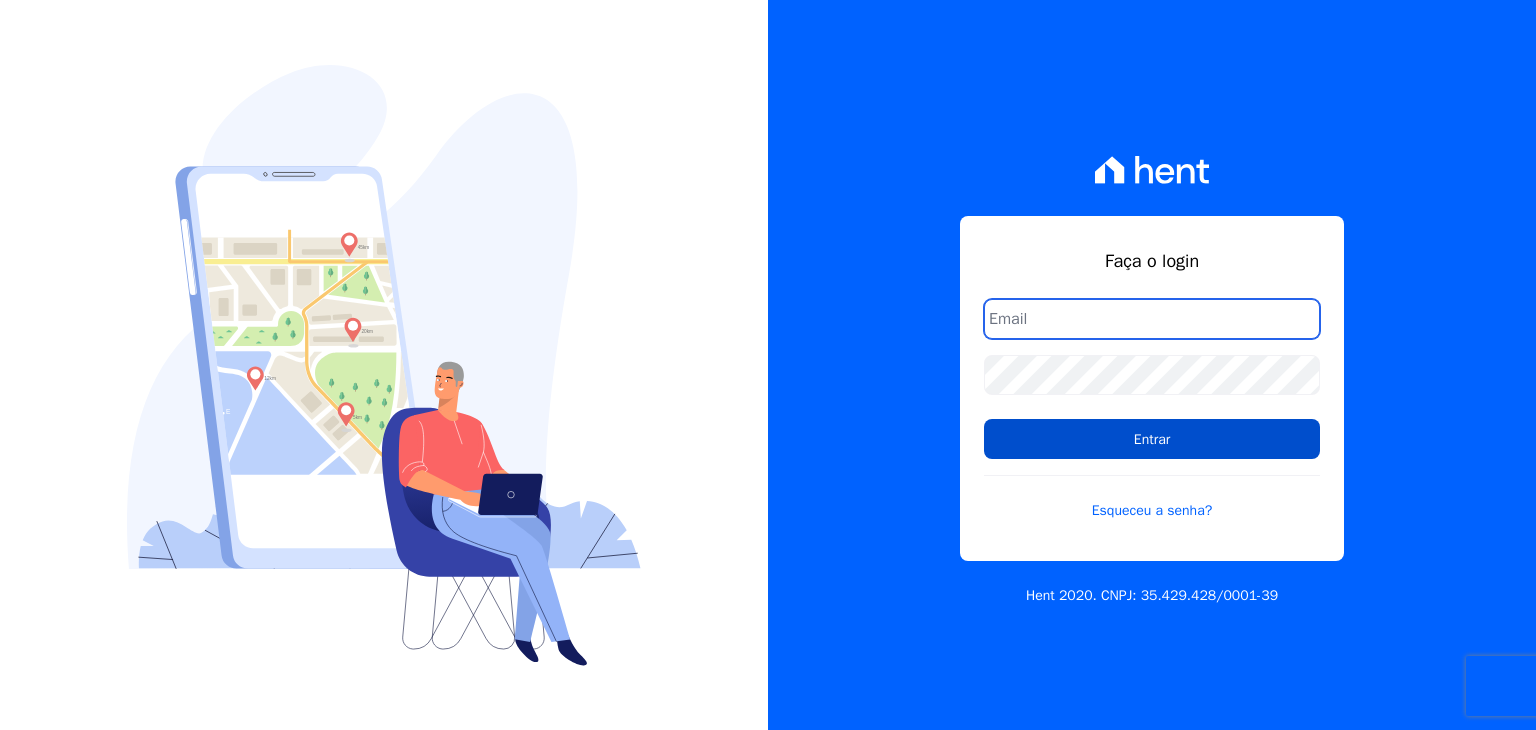 type on "[USERNAME]@[DOMAIN].com.br" 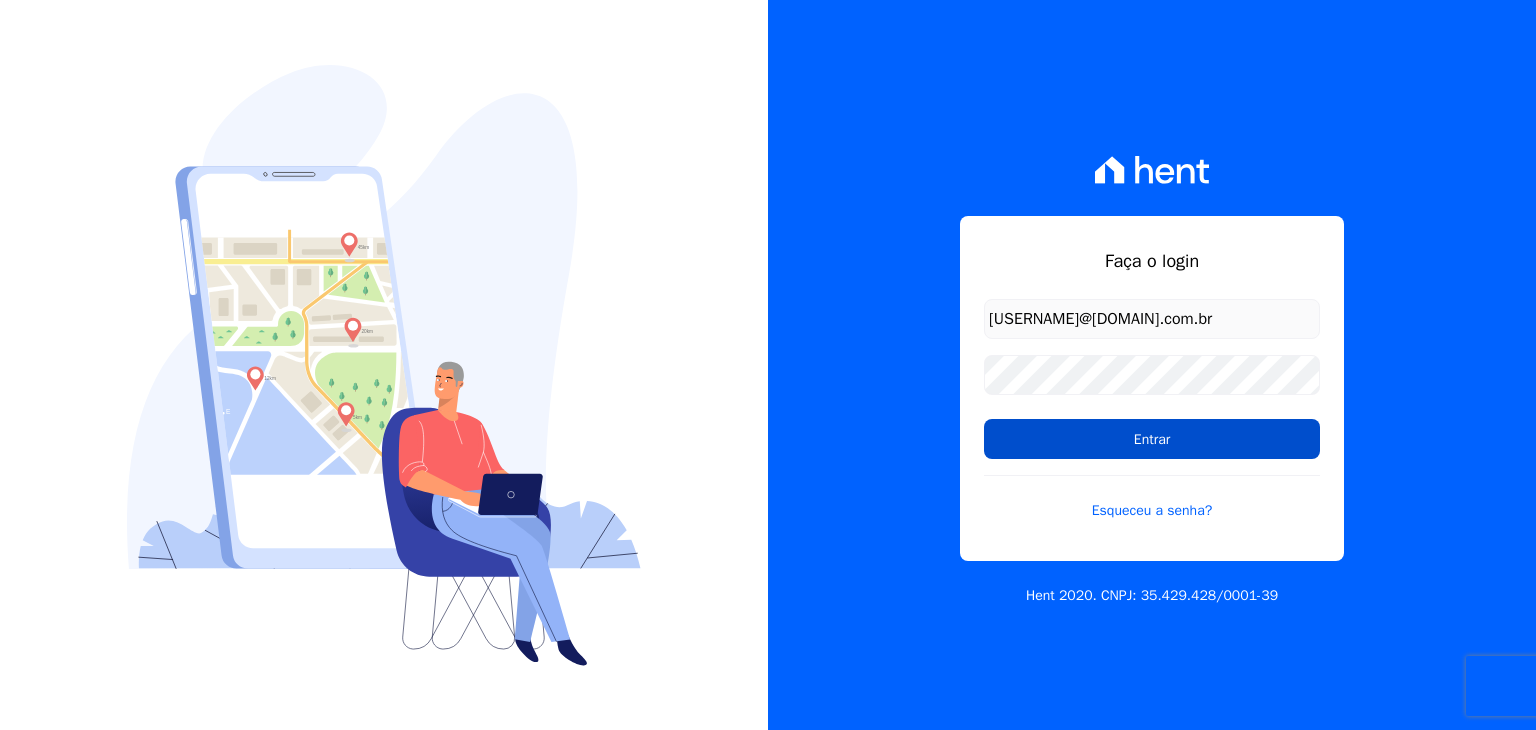 click on "Entrar" at bounding box center [1152, 439] 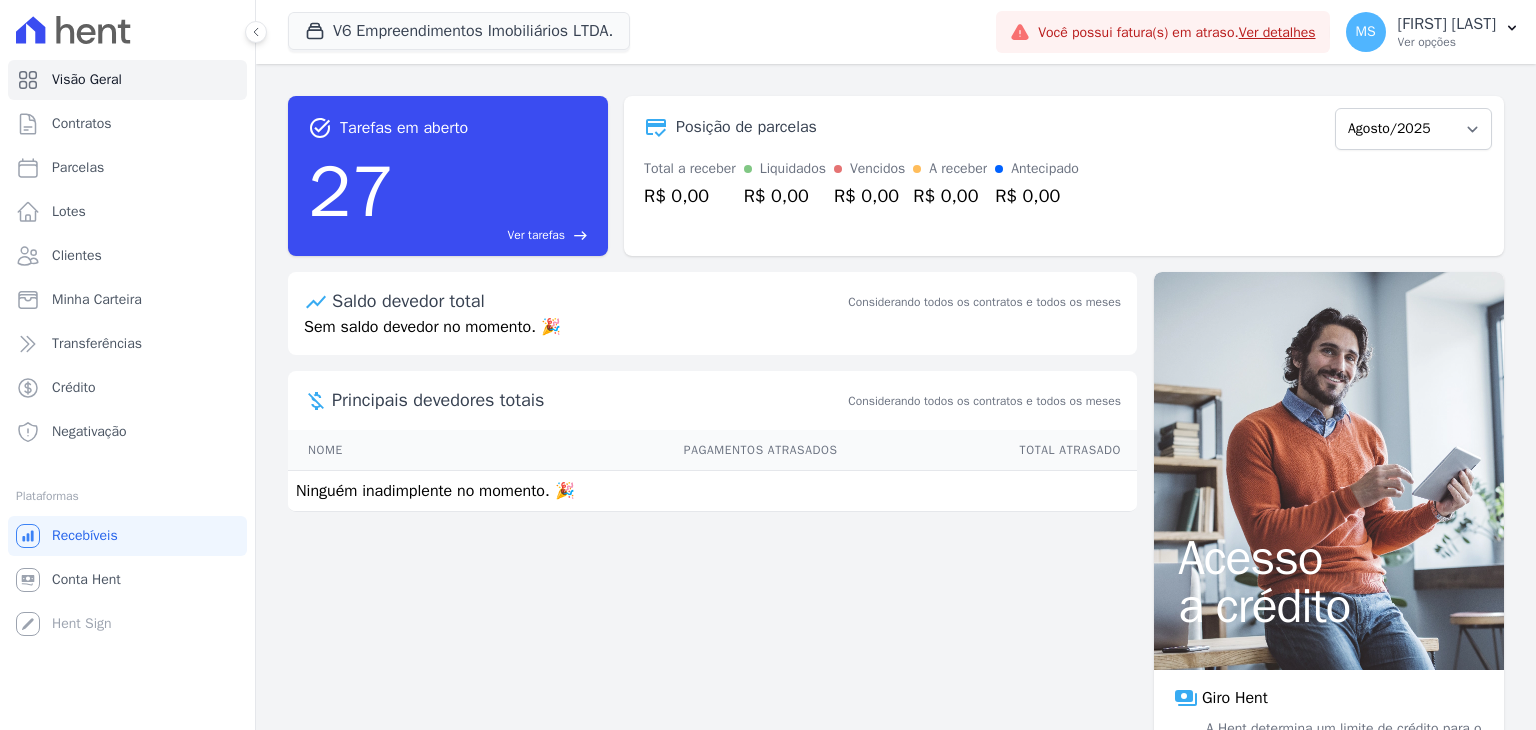 scroll, scrollTop: 0, scrollLeft: 0, axis: both 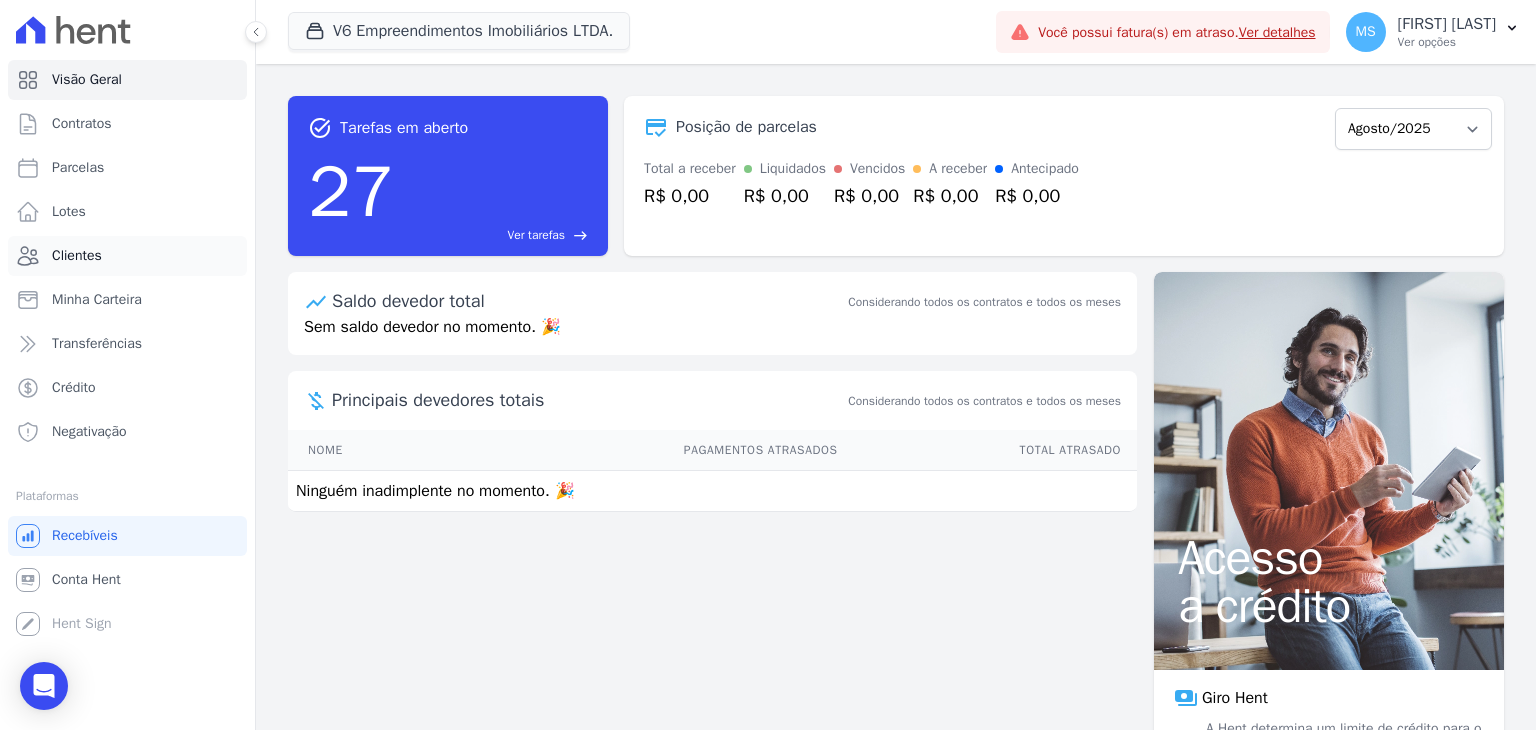 click on "Clientes" at bounding box center [77, 256] 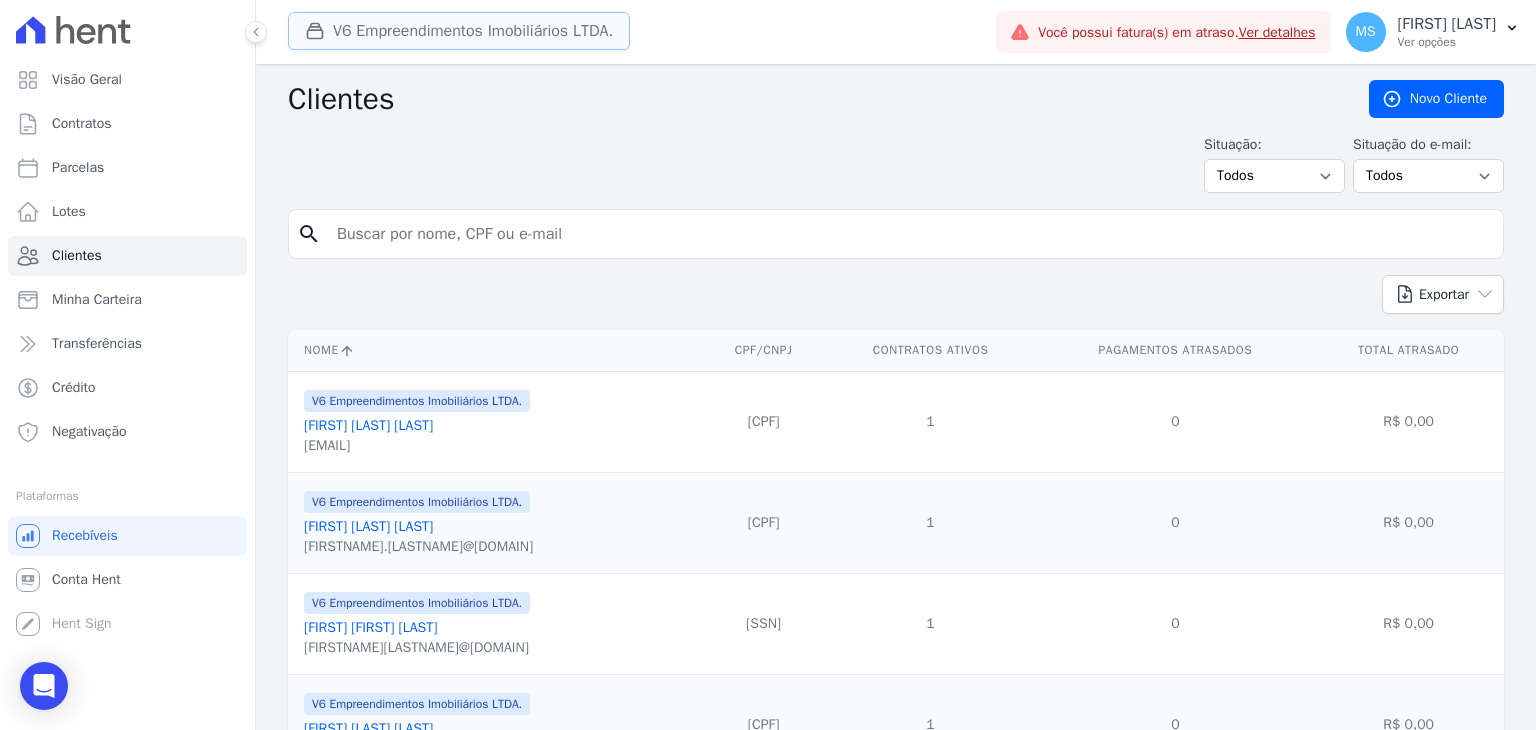 click on "V6 Empreendimentos Imobiliários LTDA." at bounding box center [459, 31] 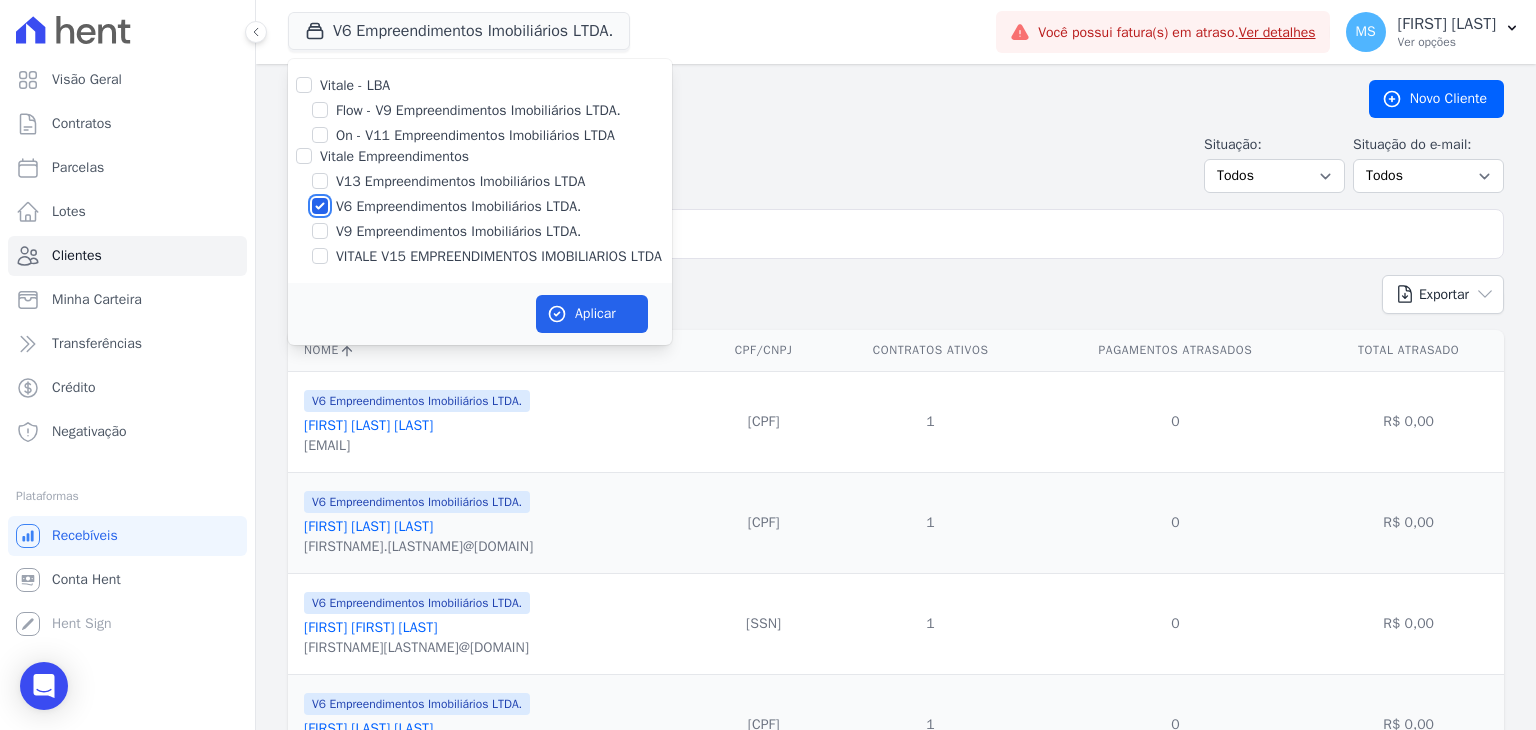 click on "V6 Empreendimentos Imobiliários LTDA." at bounding box center (320, 206) 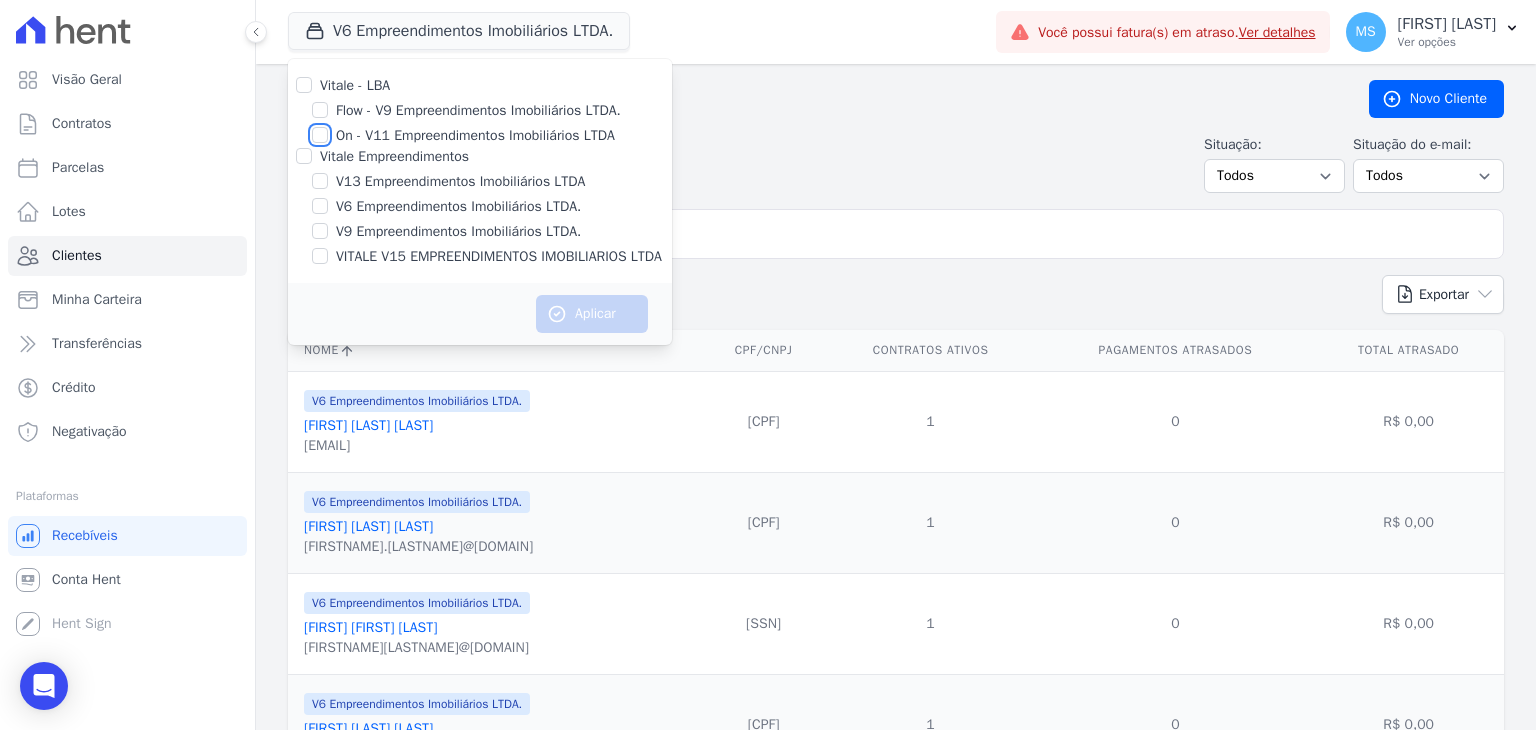 click on "On - V11 Empreendimentos Imobiliários LTDA" at bounding box center (320, 135) 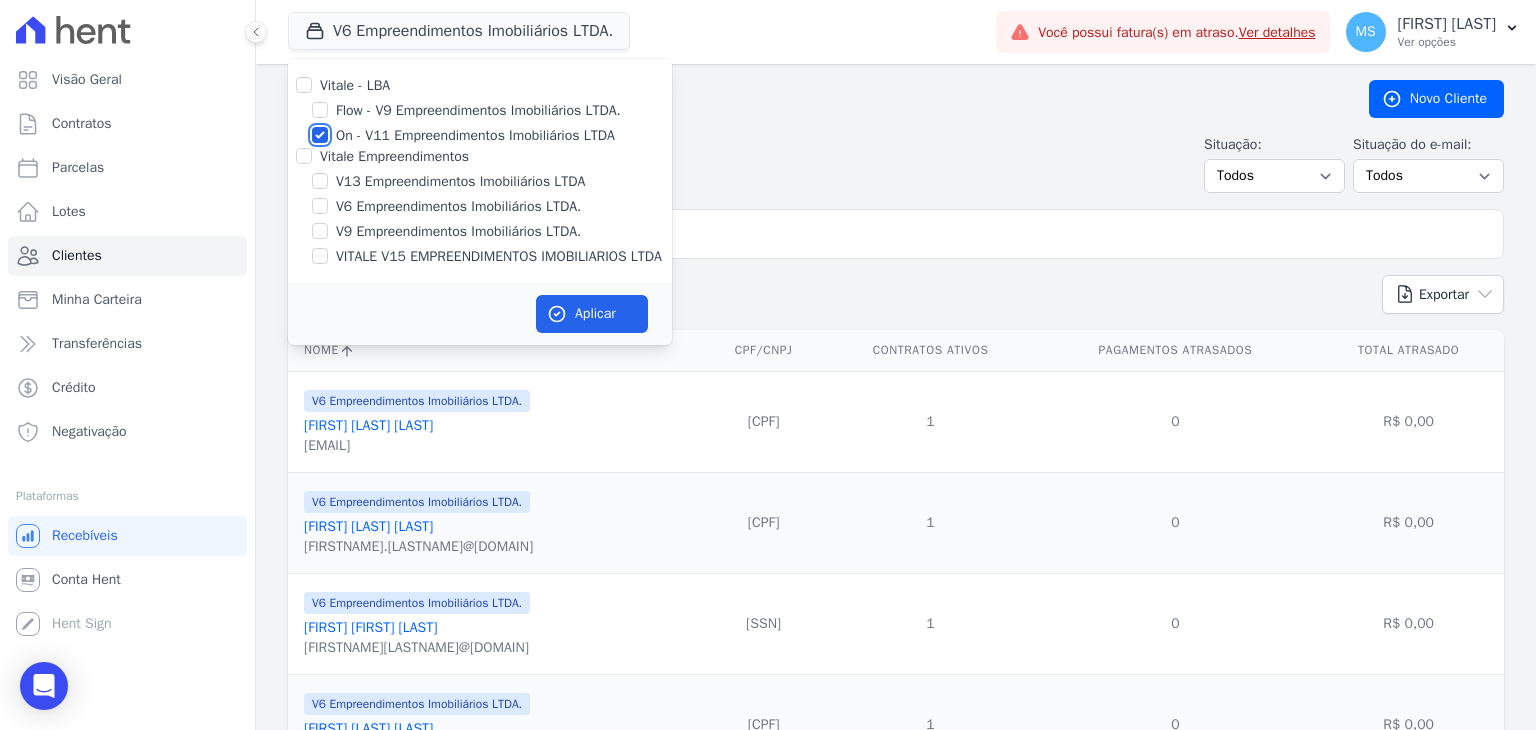 click on "On - V11 Empreendimentos Imobiliários LTDA" at bounding box center (320, 135) 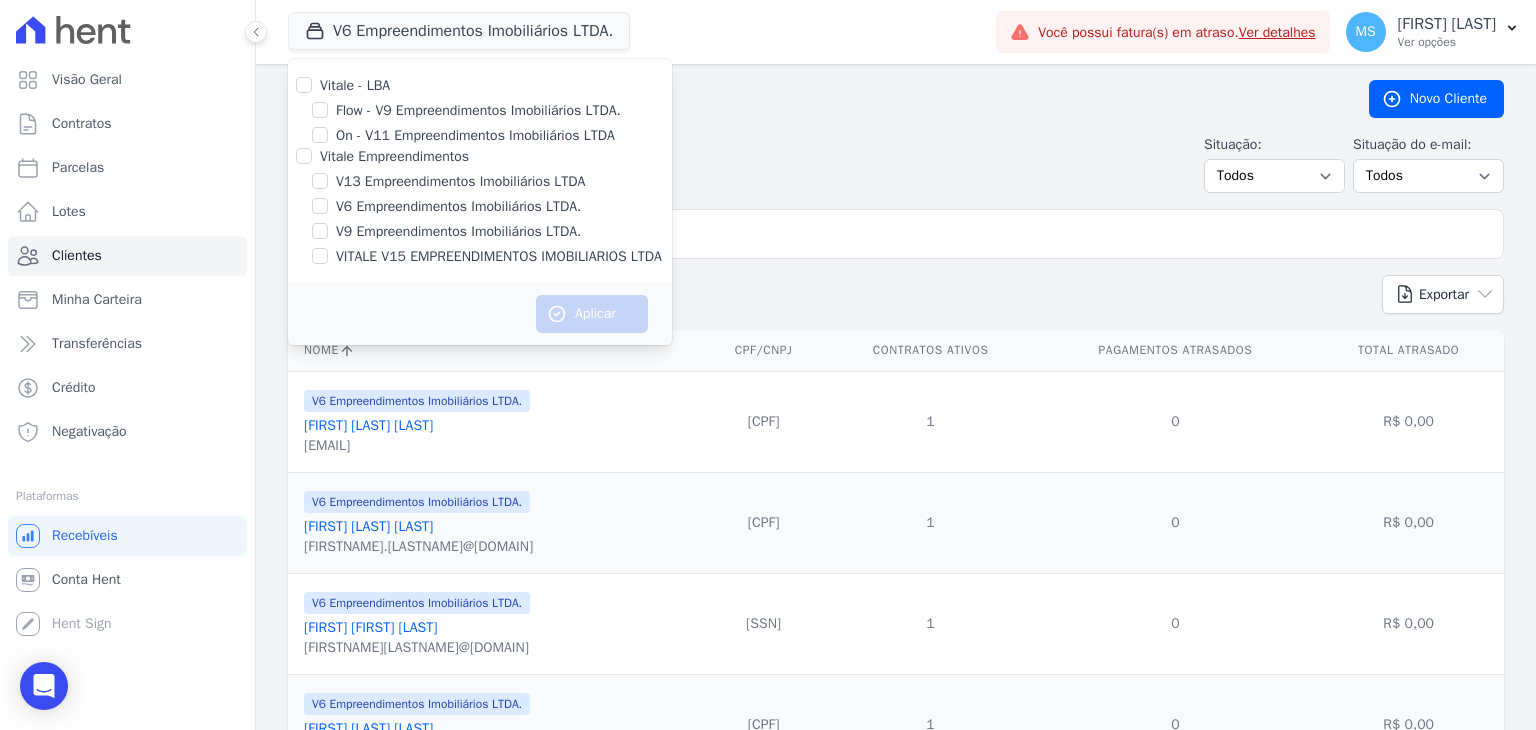 click on "VITALE V15 EMPREENDIMENTOS IMOBILIARIOS LTDA" at bounding box center [480, 256] 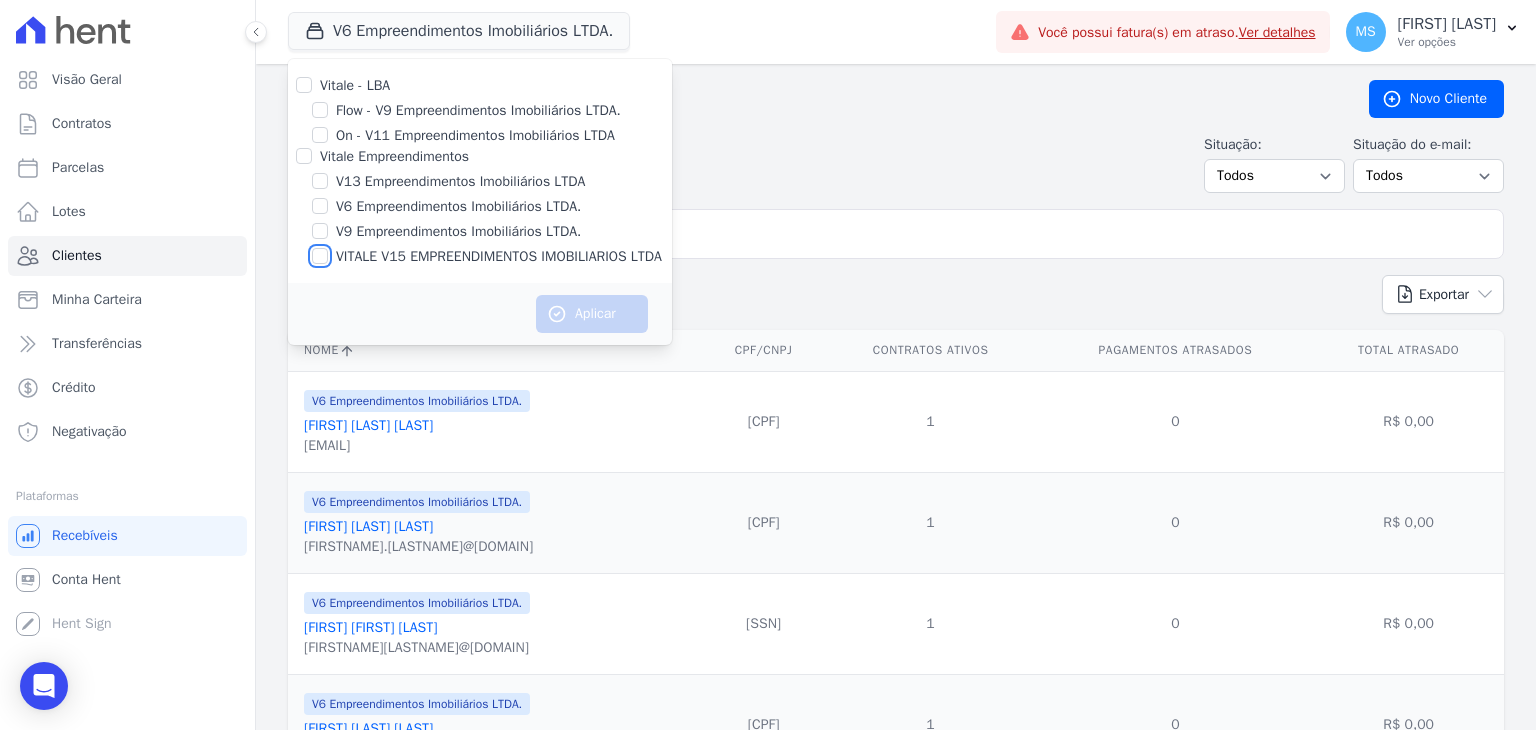 click on "VITALE V15 EMPREENDIMENTOS IMOBILIARIOS LTDA" at bounding box center (320, 256) 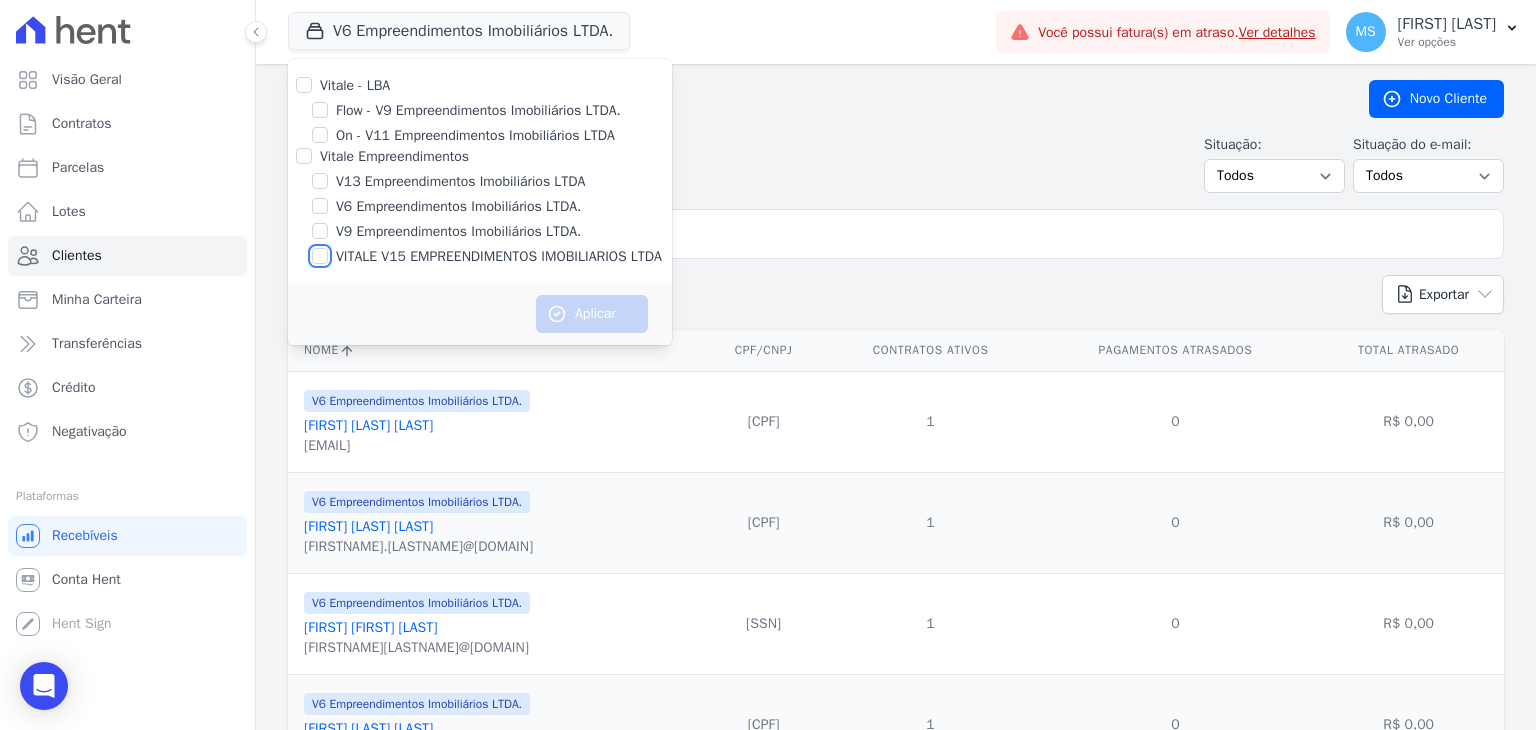 checkbox on "true" 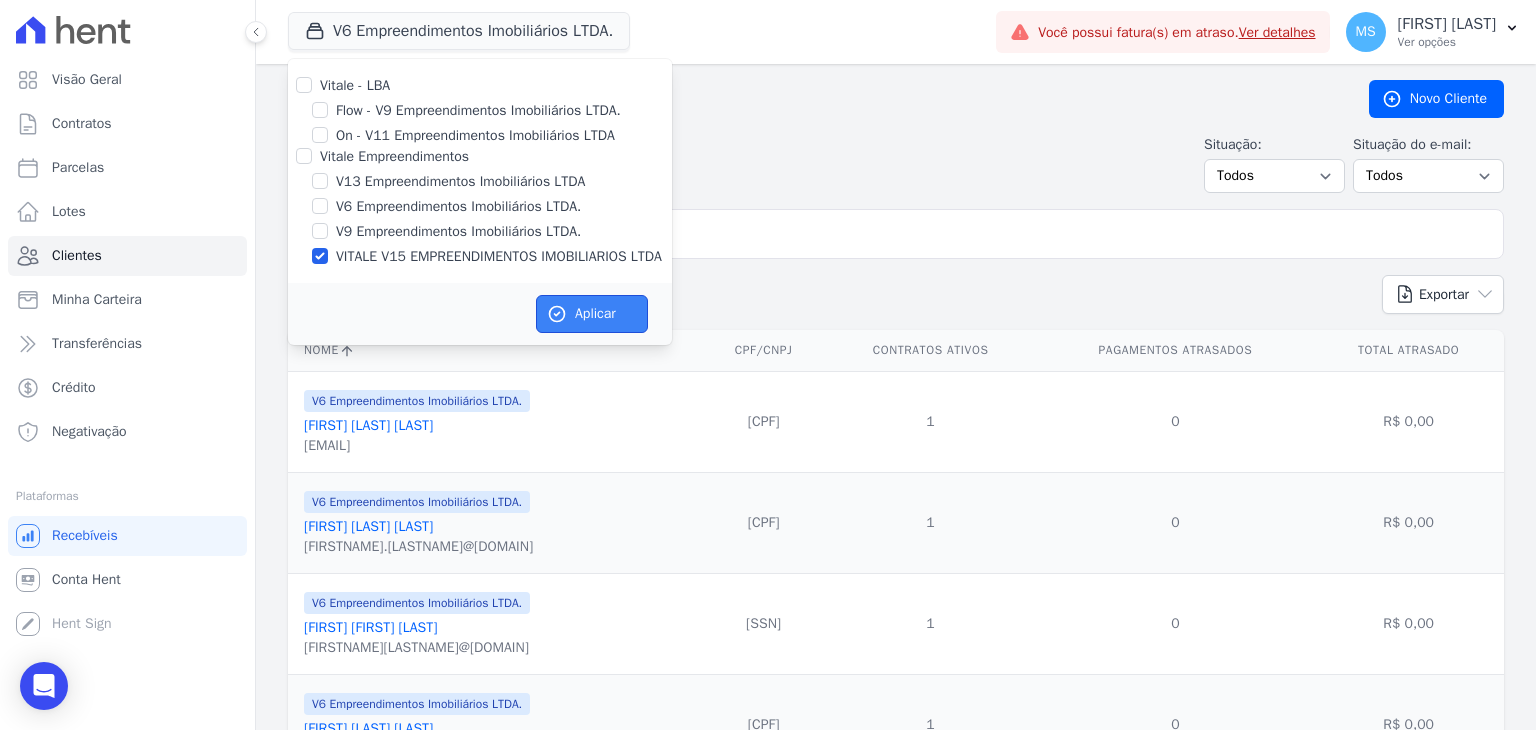 click on "Aplicar" at bounding box center [592, 314] 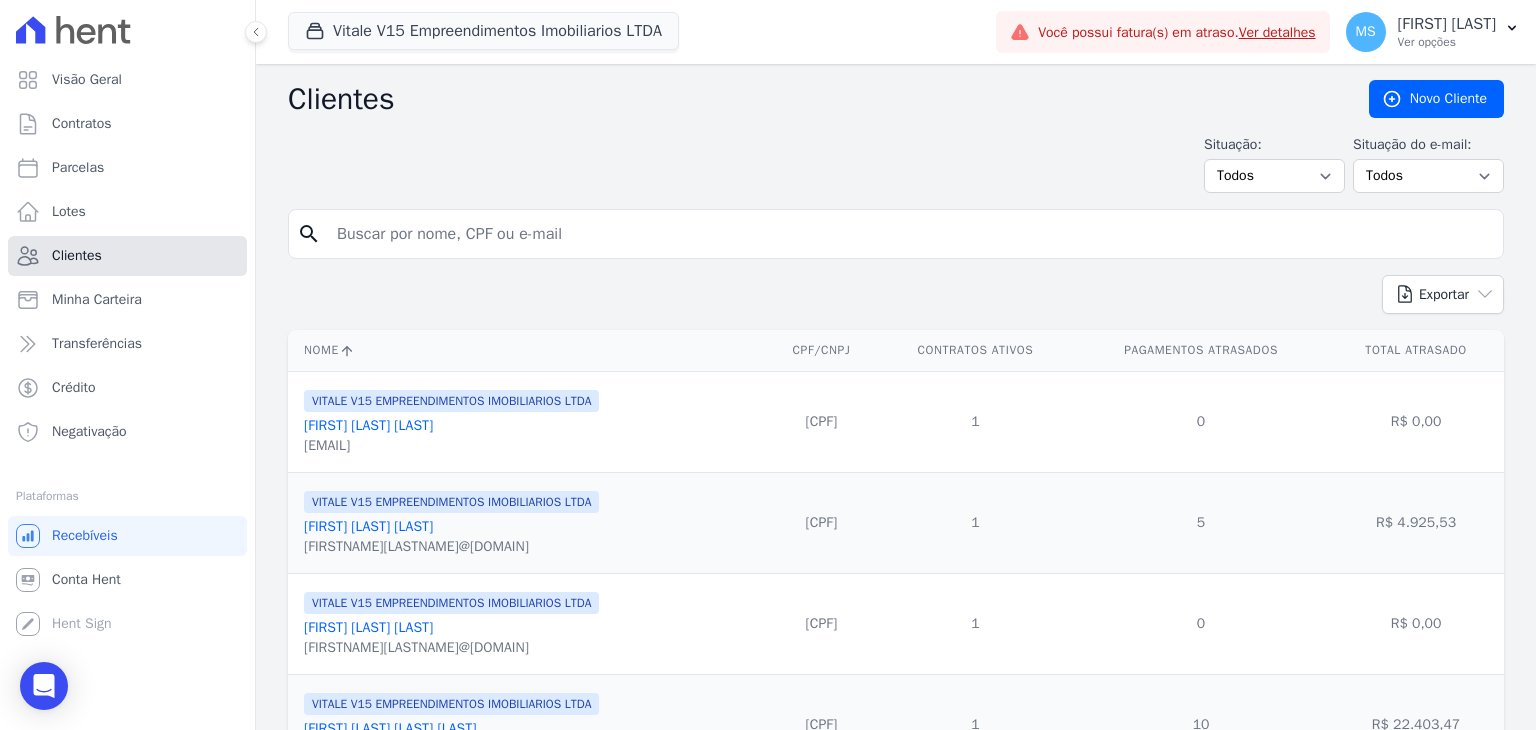 click on "Clientes" at bounding box center (77, 256) 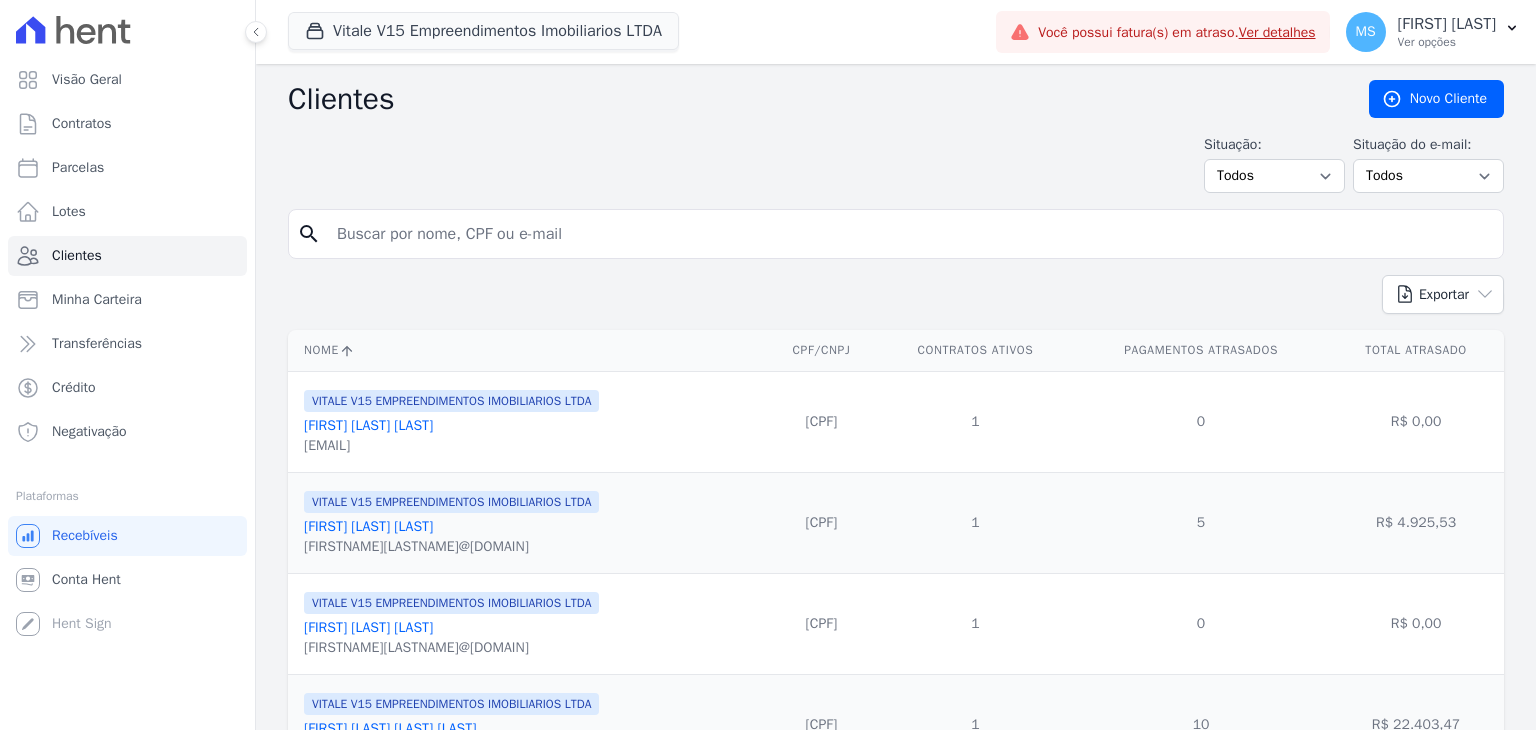 click at bounding box center (910, 234) 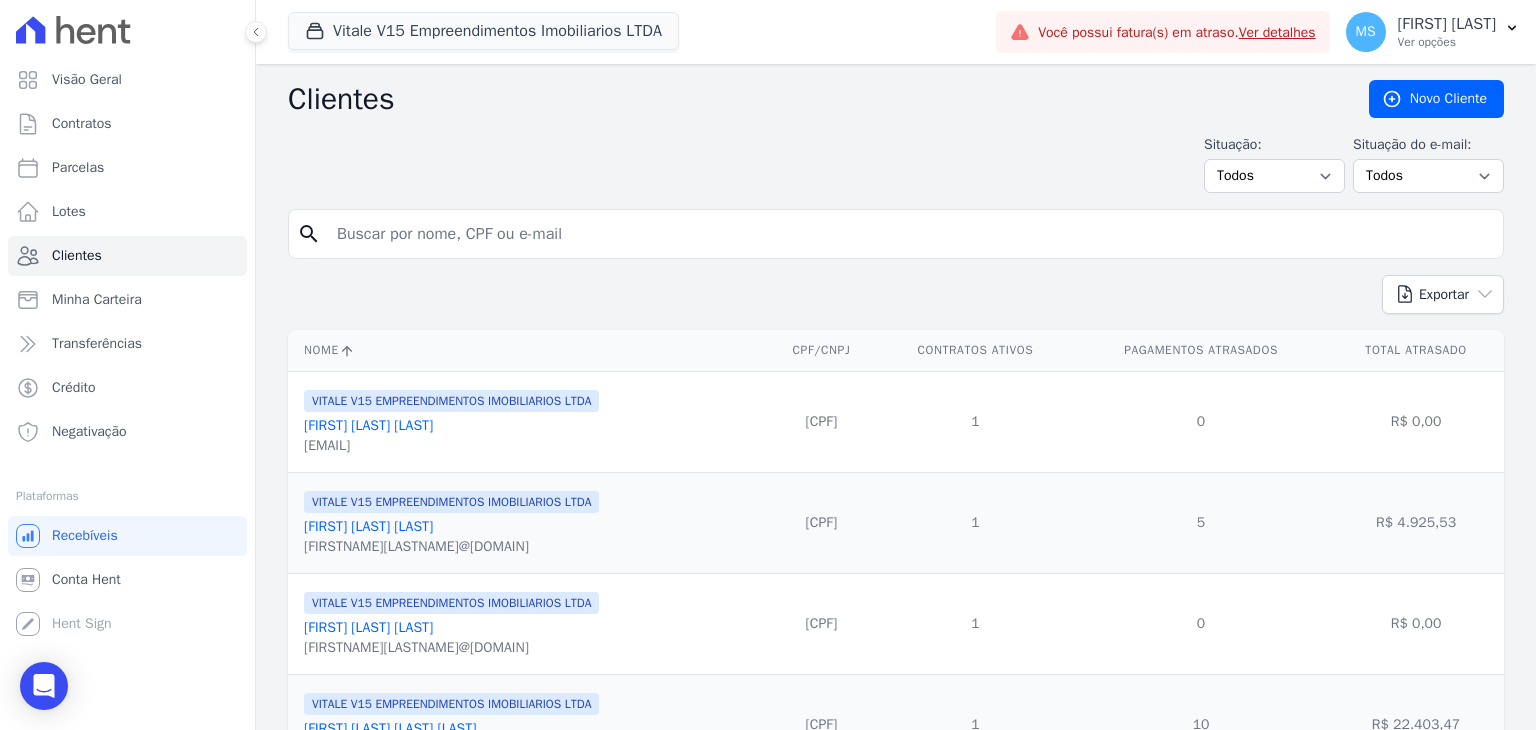 click at bounding box center (910, 234) 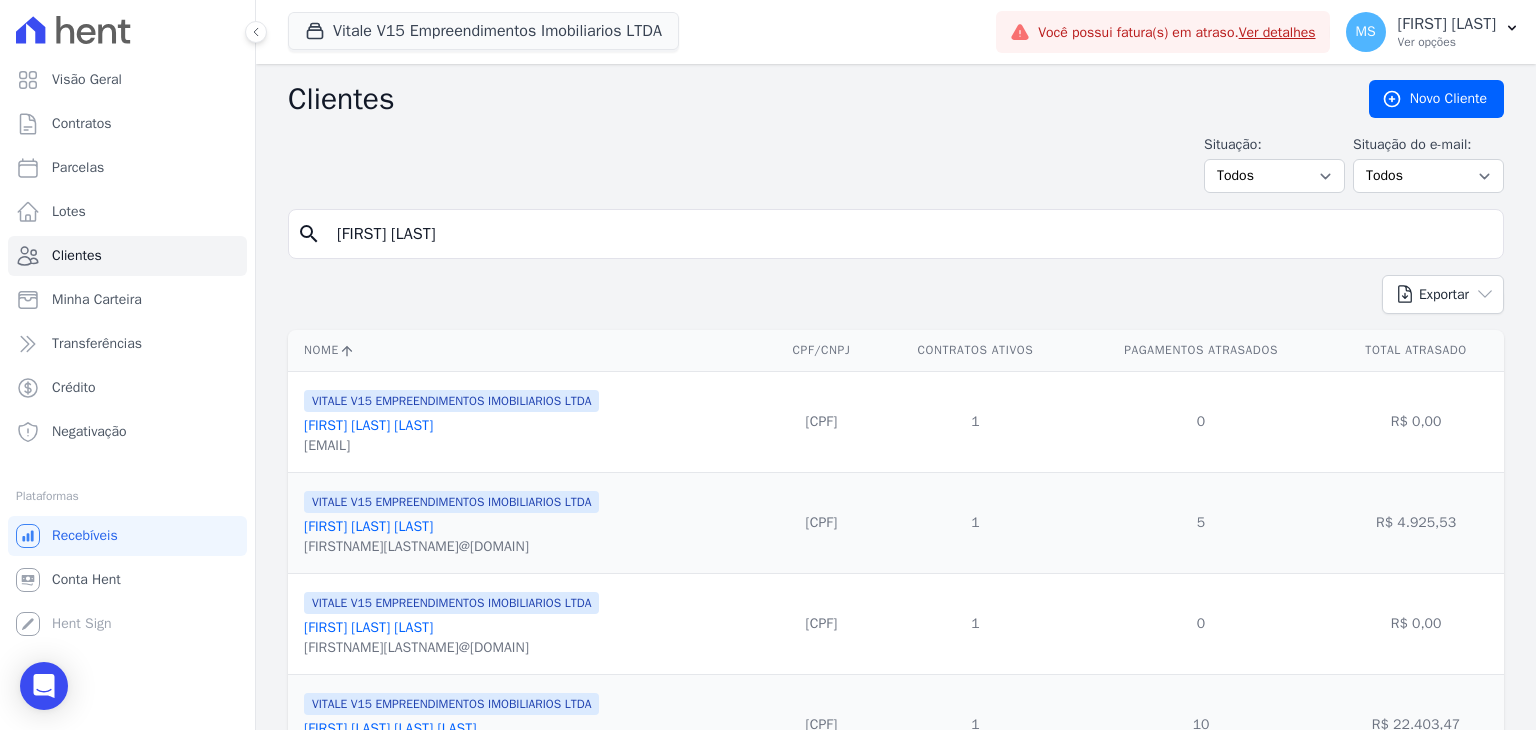 type on "[FIRST] [LAST]" 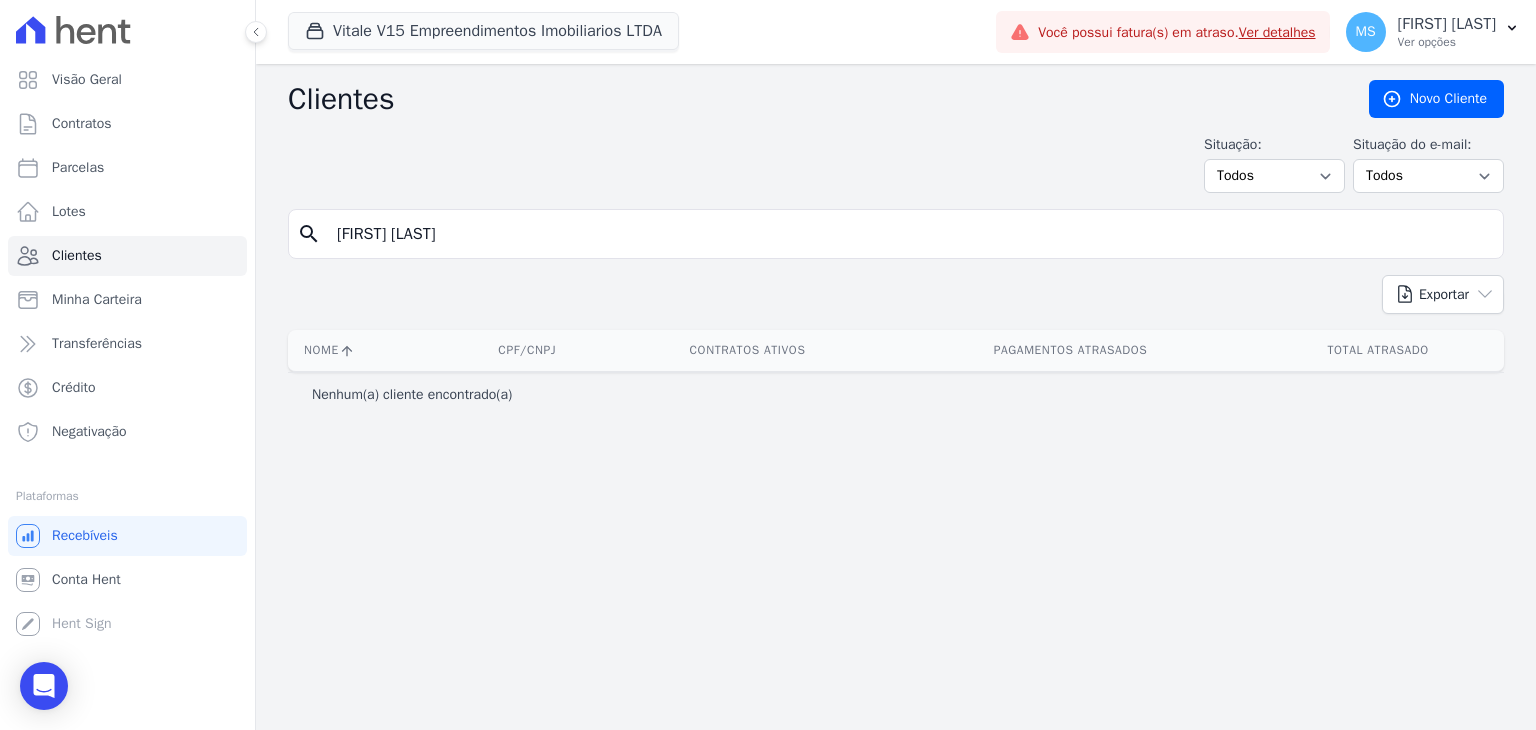 drag, startPoint x: 491, startPoint y: 235, endPoint x: 397, endPoint y: 237, distance: 94.02127 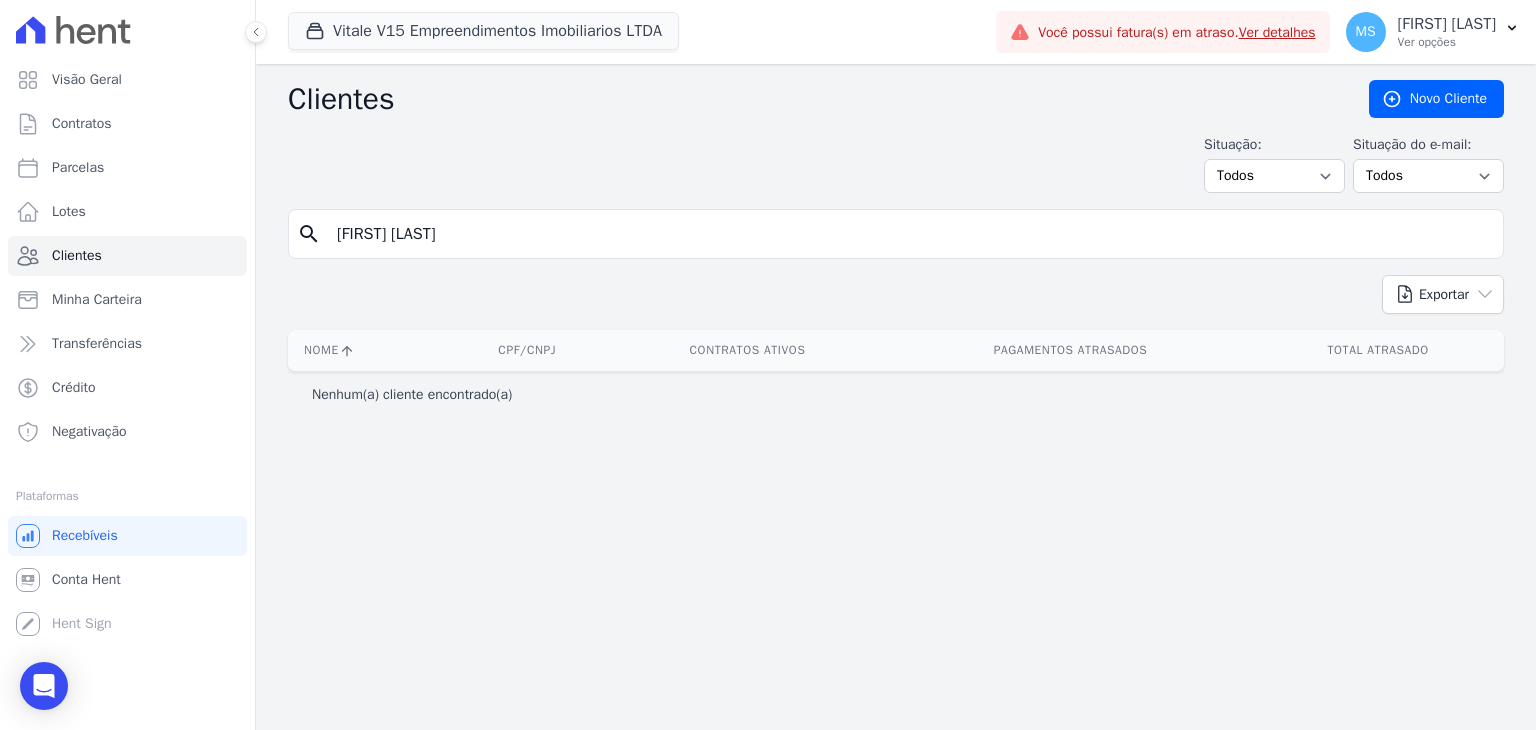 type on "[FIRST] [LAST]" 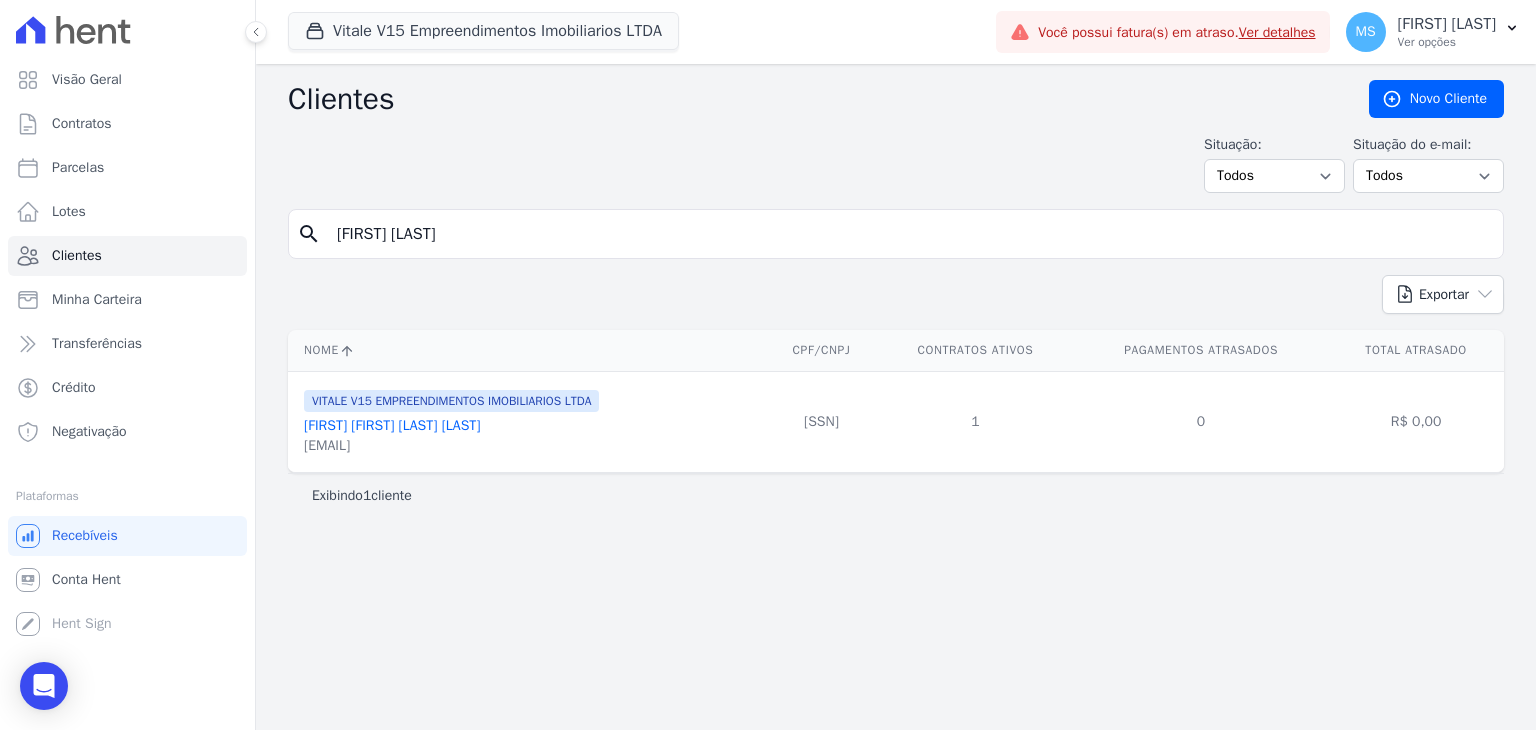 drag, startPoint x: 474, startPoint y: 440, endPoint x: 469, endPoint y: 431, distance: 10.29563 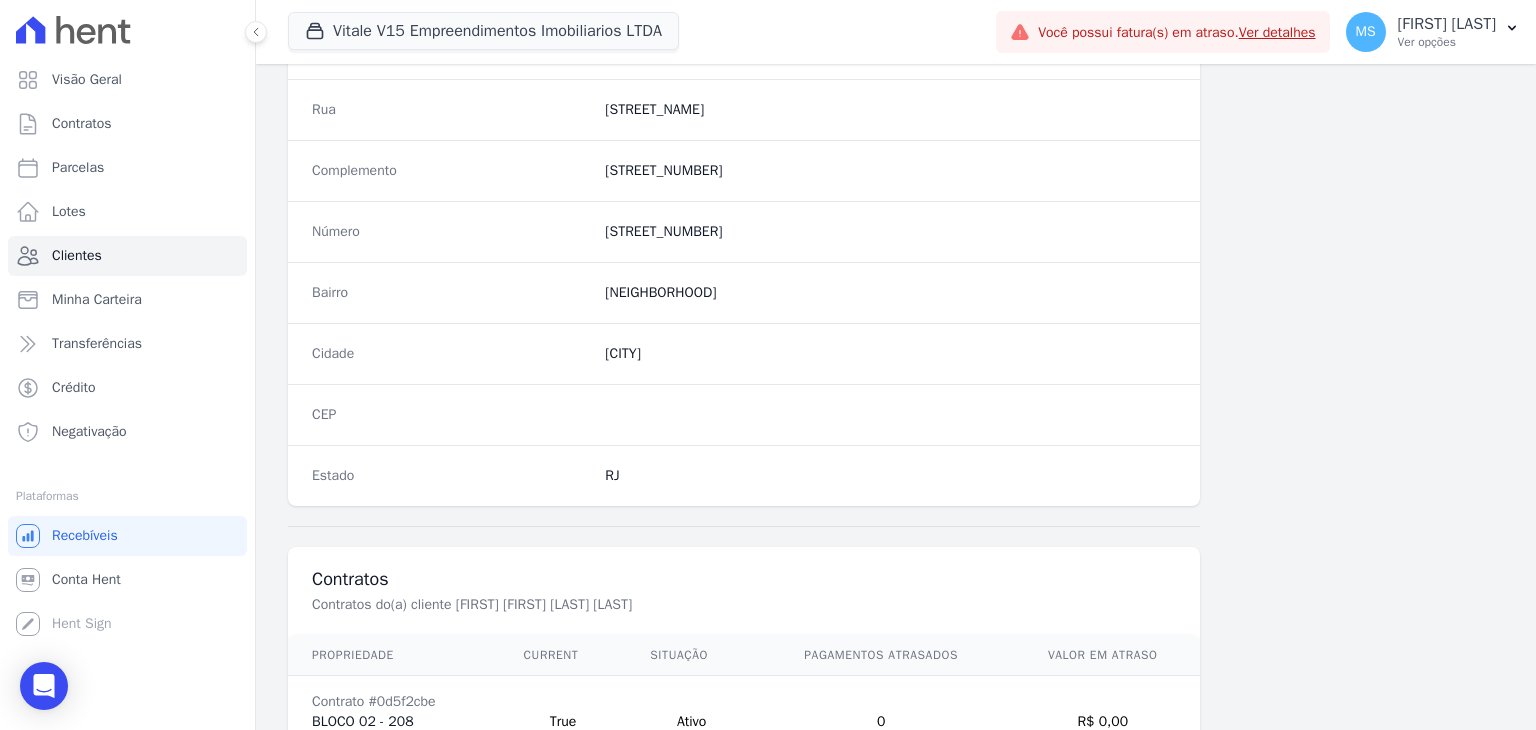 scroll, scrollTop: 1135, scrollLeft: 0, axis: vertical 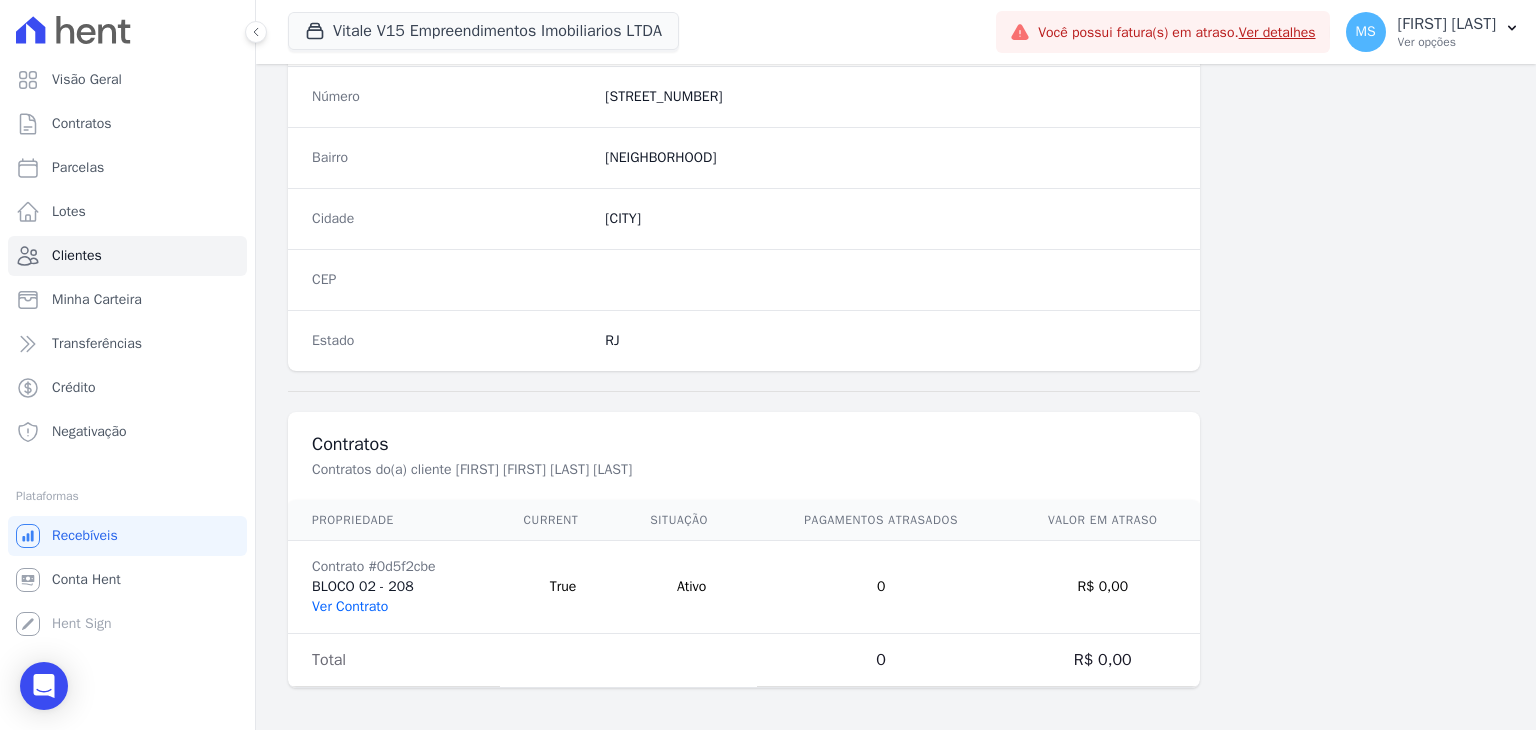 click on "Ver Contrato" at bounding box center (350, 606) 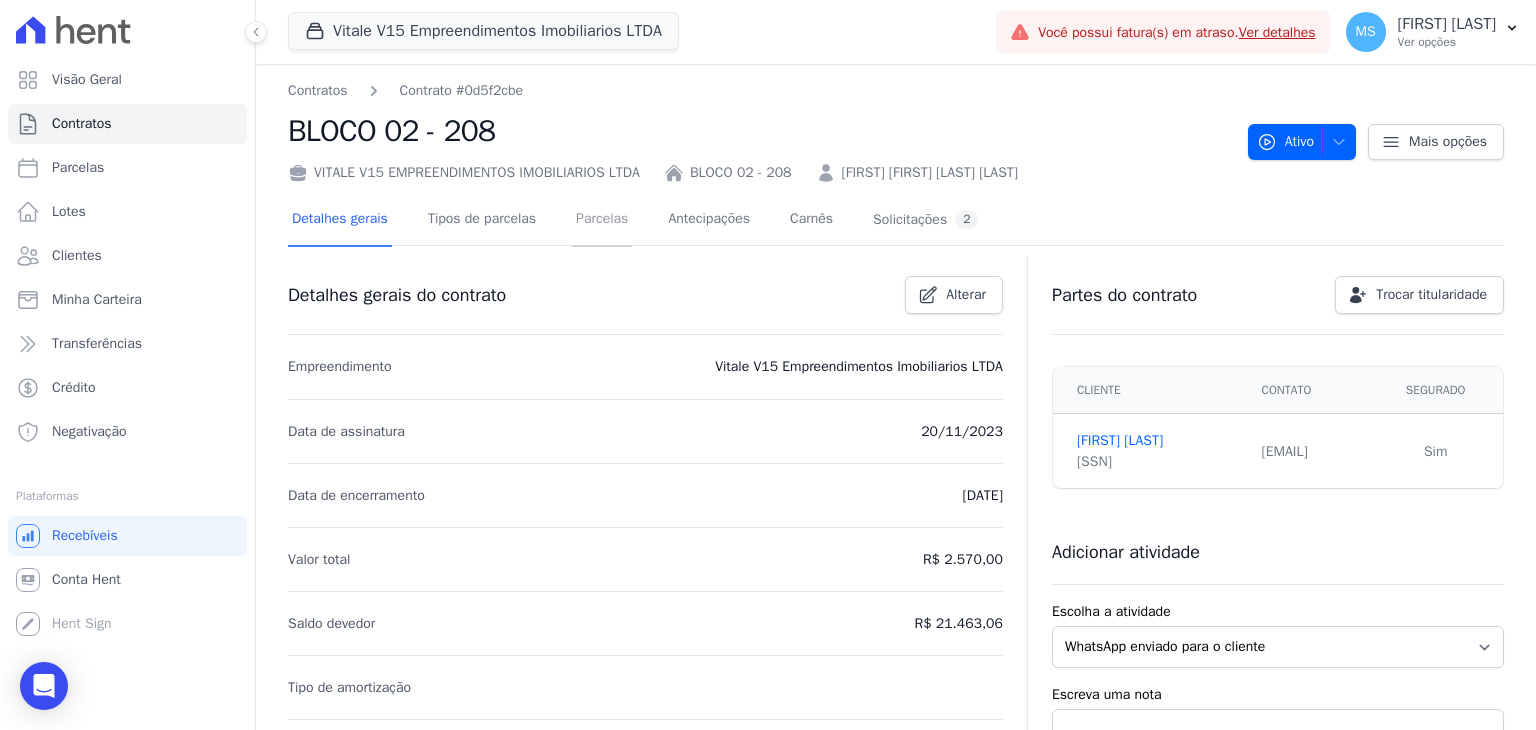 click on "Parcelas" at bounding box center (602, 220) 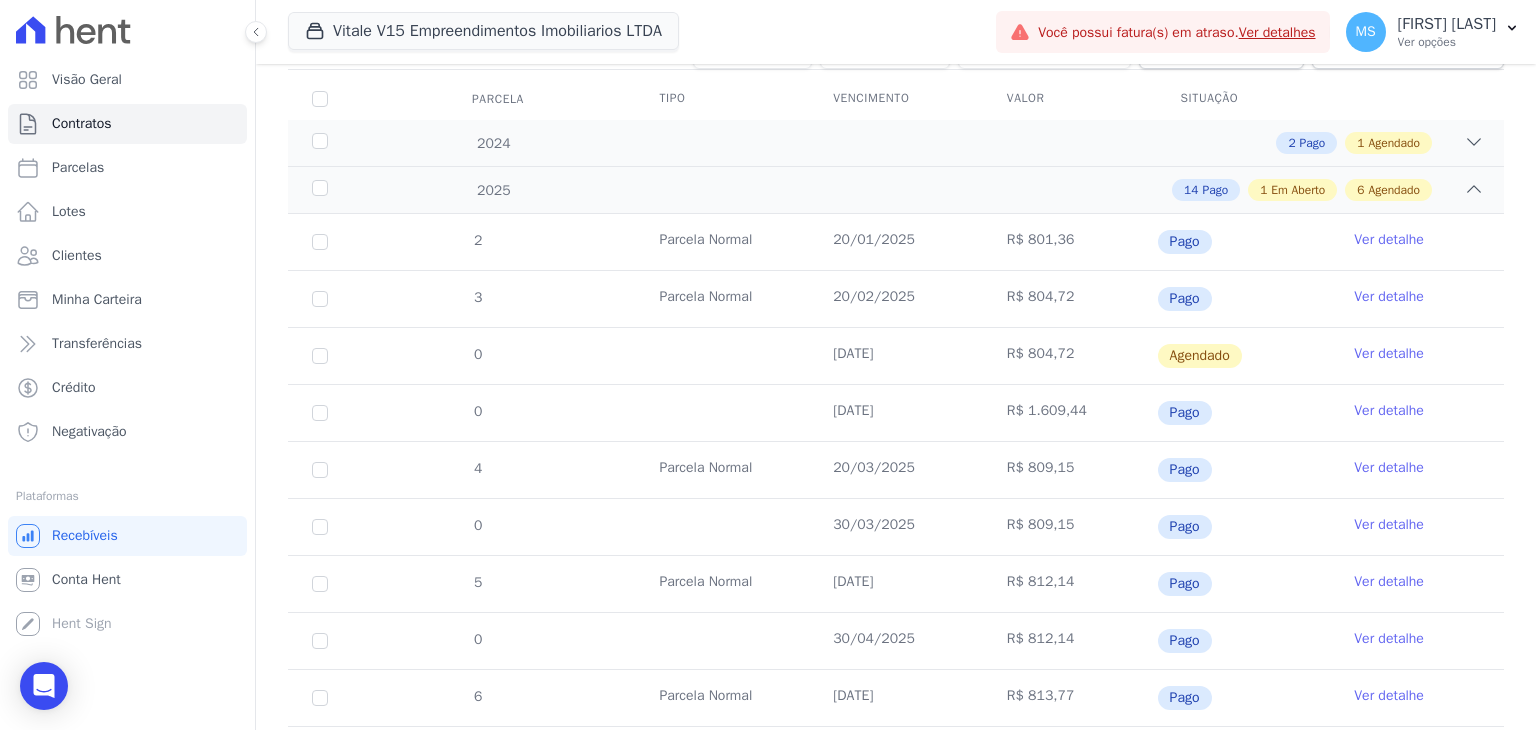 scroll, scrollTop: 100, scrollLeft: 0, axis: vertical 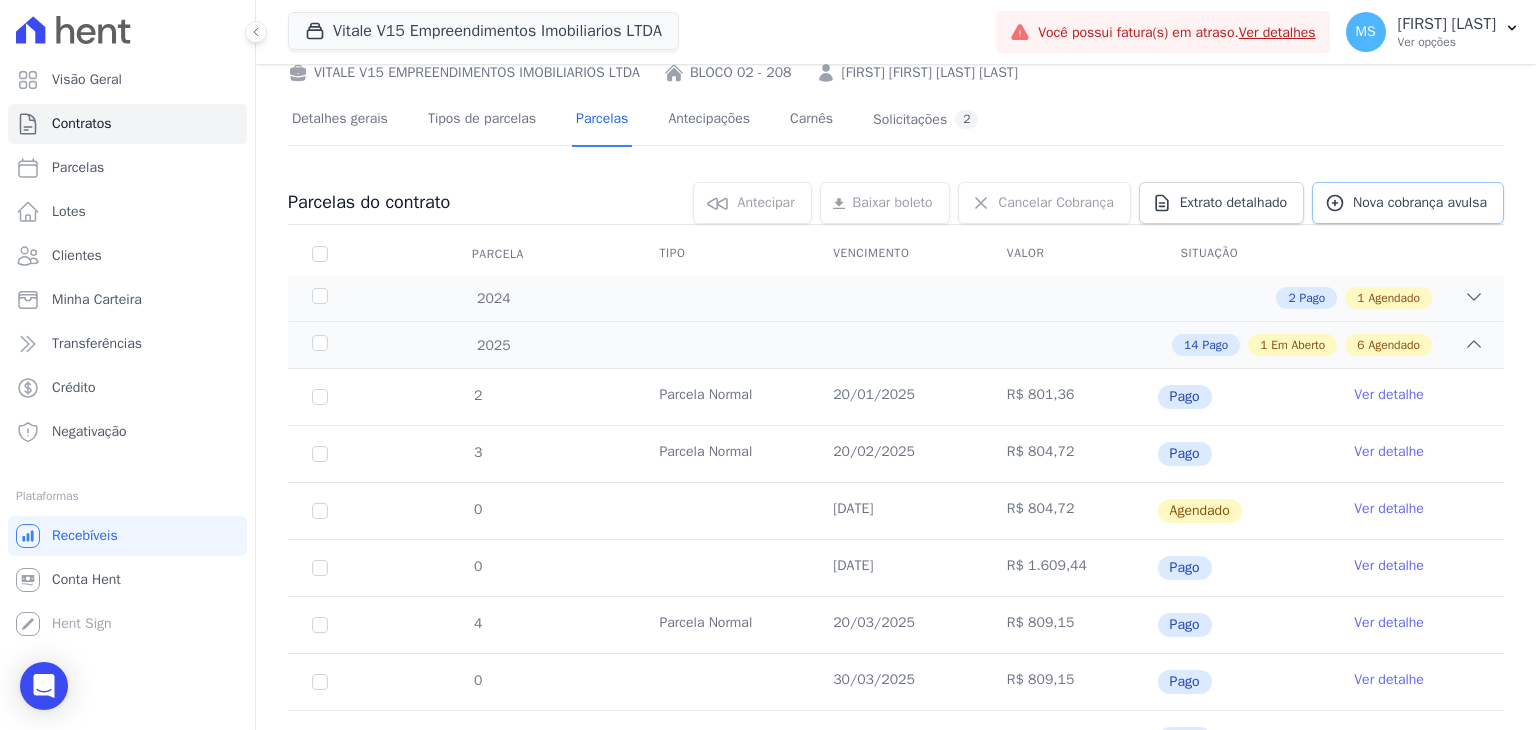 click on "Nova cobrança avulsa" at bounding box center [1408, 203] 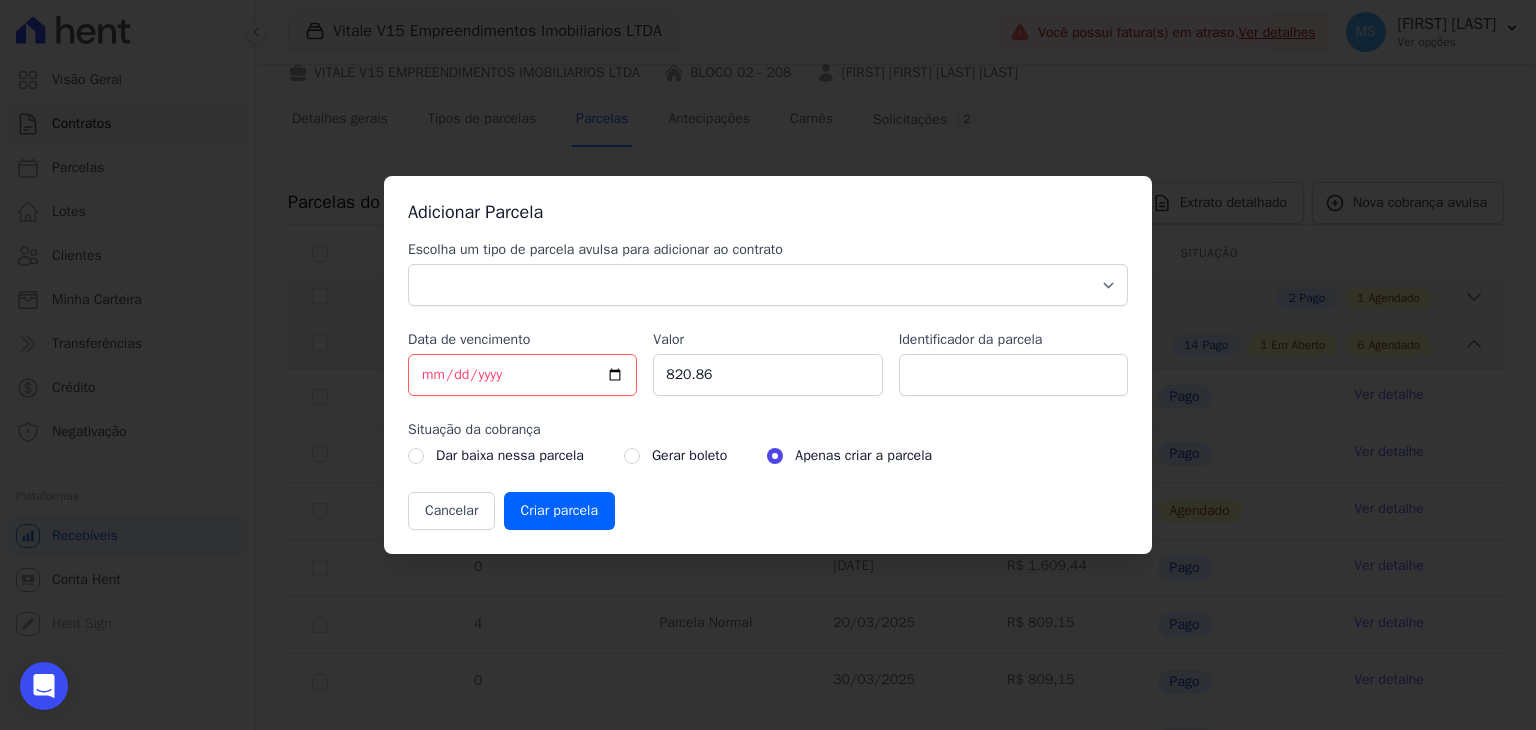 click on "Escolha um tipo de parcela avulsa para adicionar ao contrato" at bounding box center [768, 250] 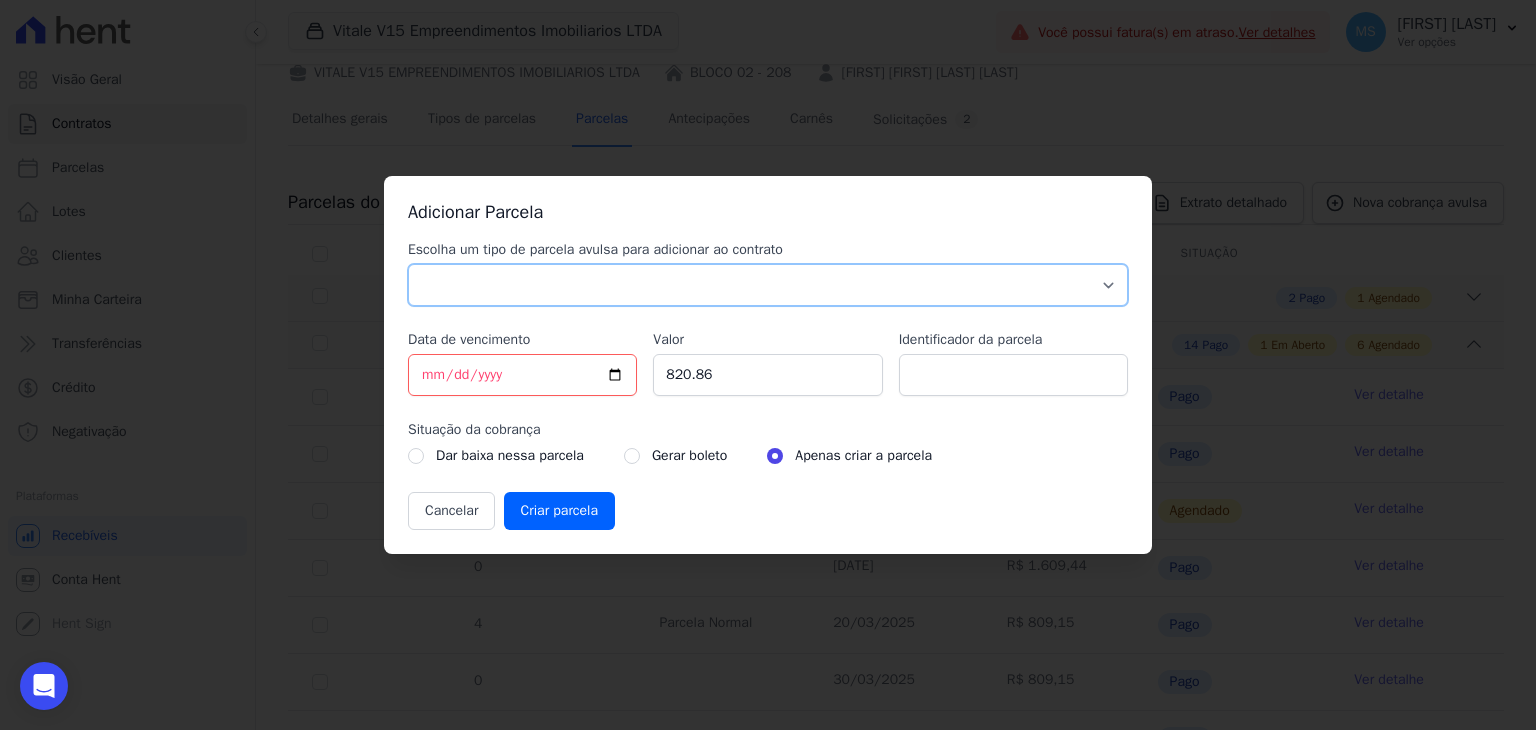 click on "Parcela Normal
Sinal
Caução
Intercalada
Chaves
Pré Chaves
Pós Chaves
Taxas
Quitação
Outros
Parcela do Cliente
Acordo
Financiamento CEF
Comissão
Antecipação" at bounding box center (768, 285) 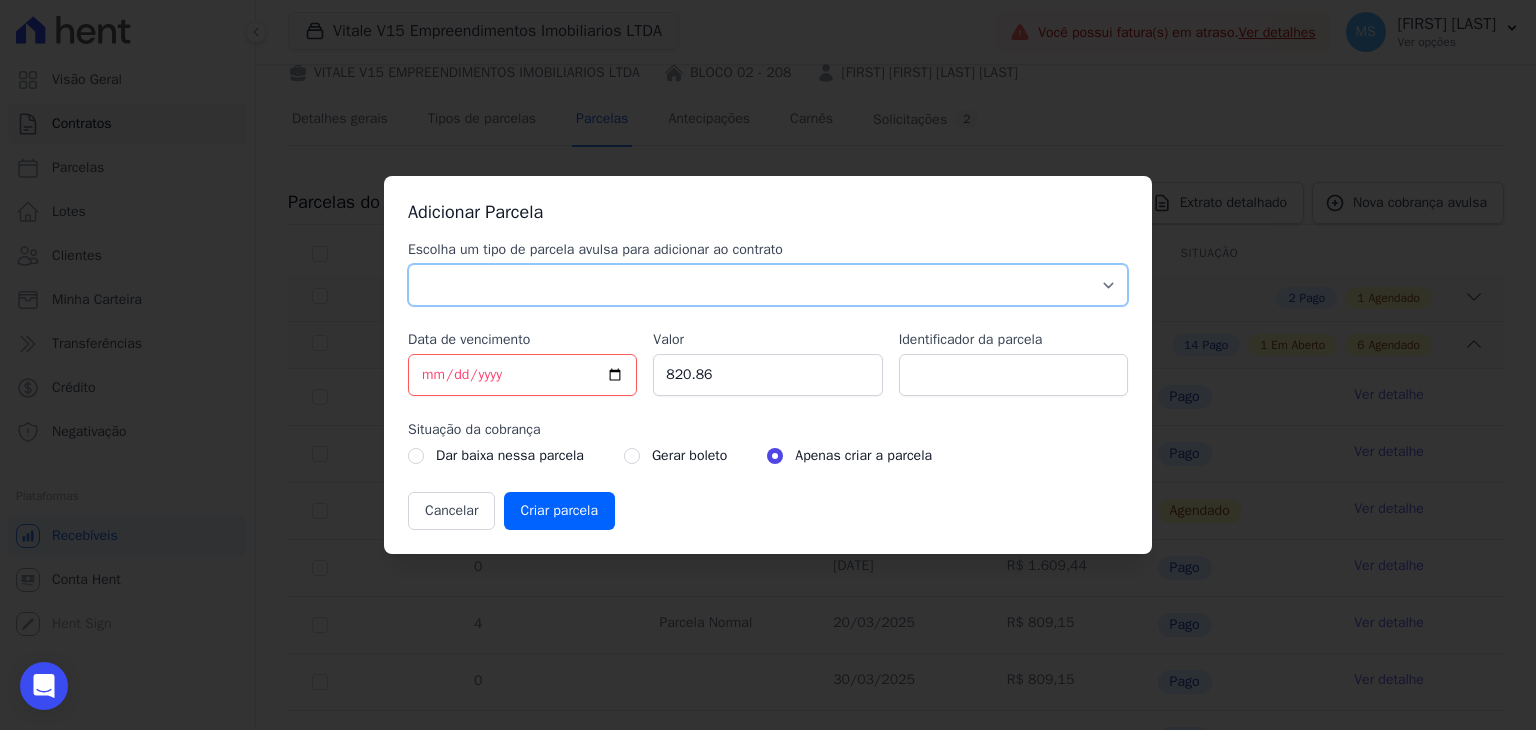 click on "Parcela Normal
Sinal
Caução
Intercalada
Chaves
Pré Chaves
Pós Chaves
Taxas
Quitação
Outros
Parcela do Cliente
Acordo
Financiamento CEF
Comissão
Antecipação" at bounding box center (768, 285) 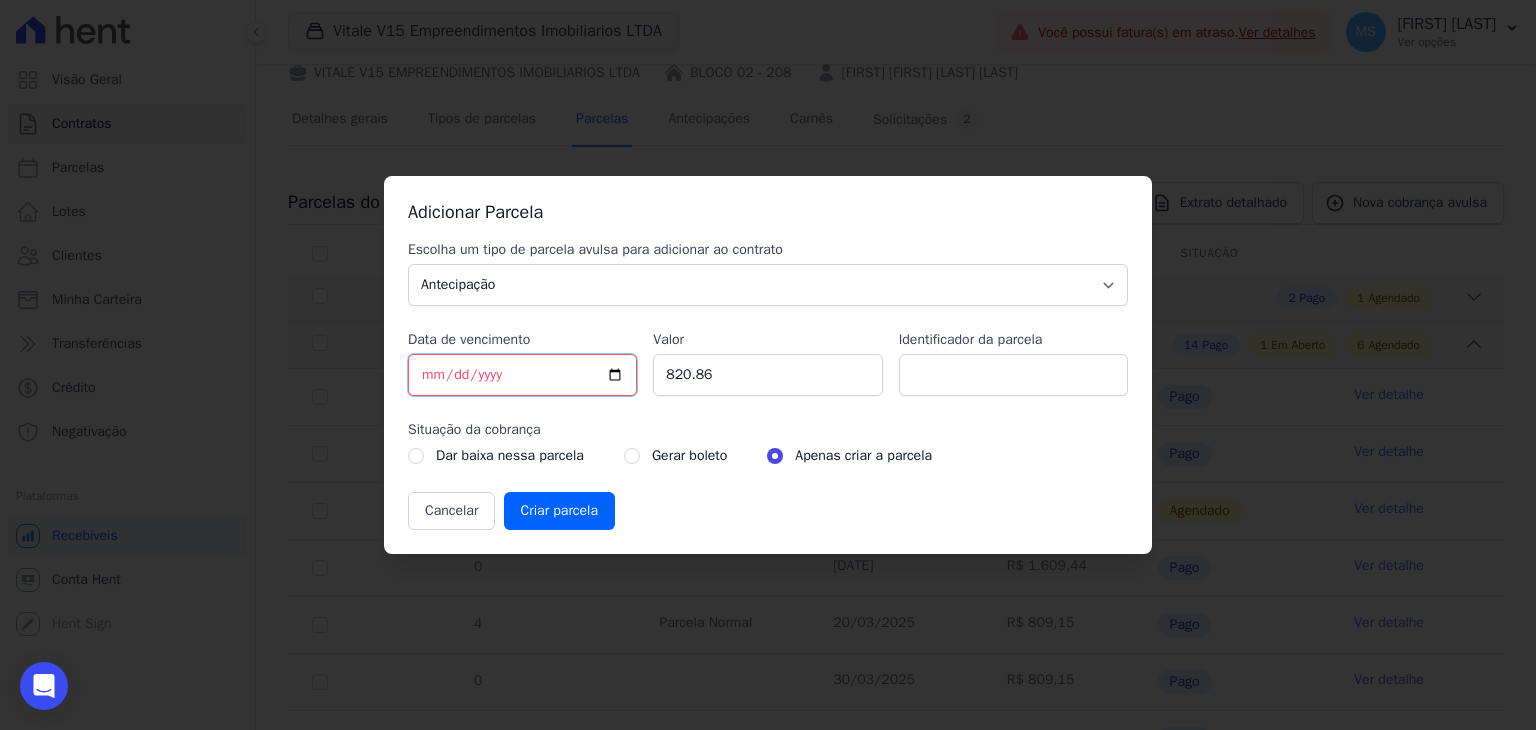 click on "[DATE]" at bounding box center [522, 375] 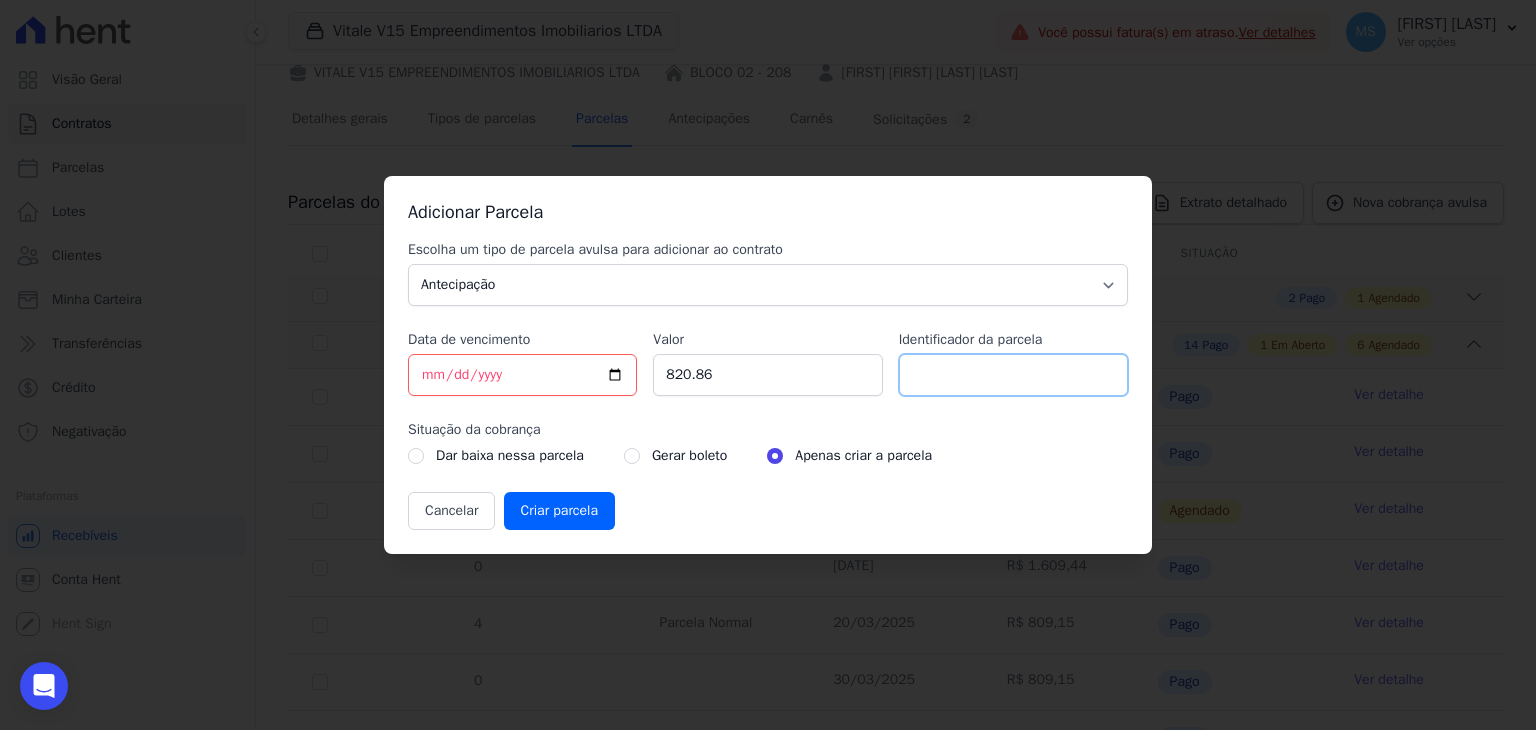 click on "Identificador da parcela" at bounding box center [1013, 375] 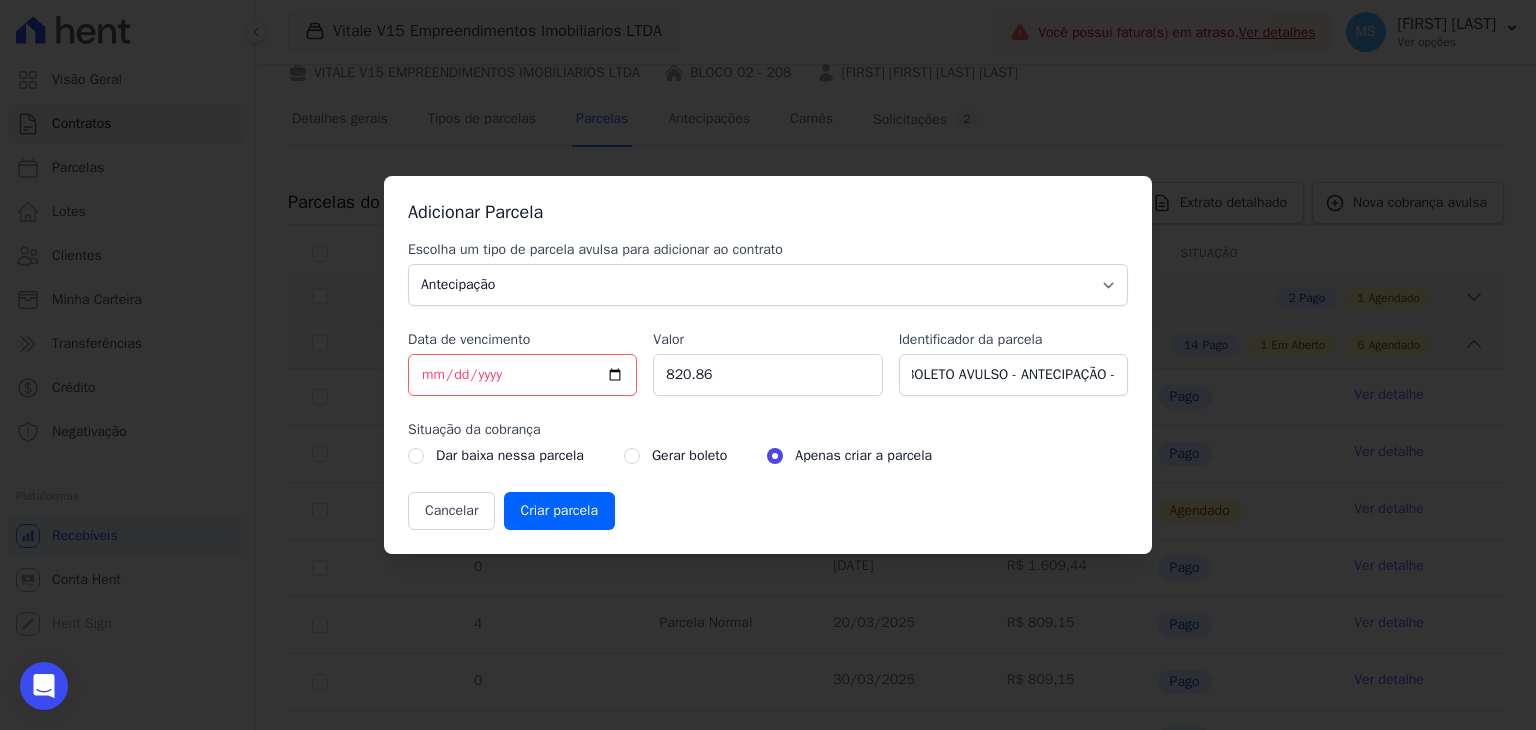 scroll, scrollTop: 0, scrollLeft: 0, axis: both 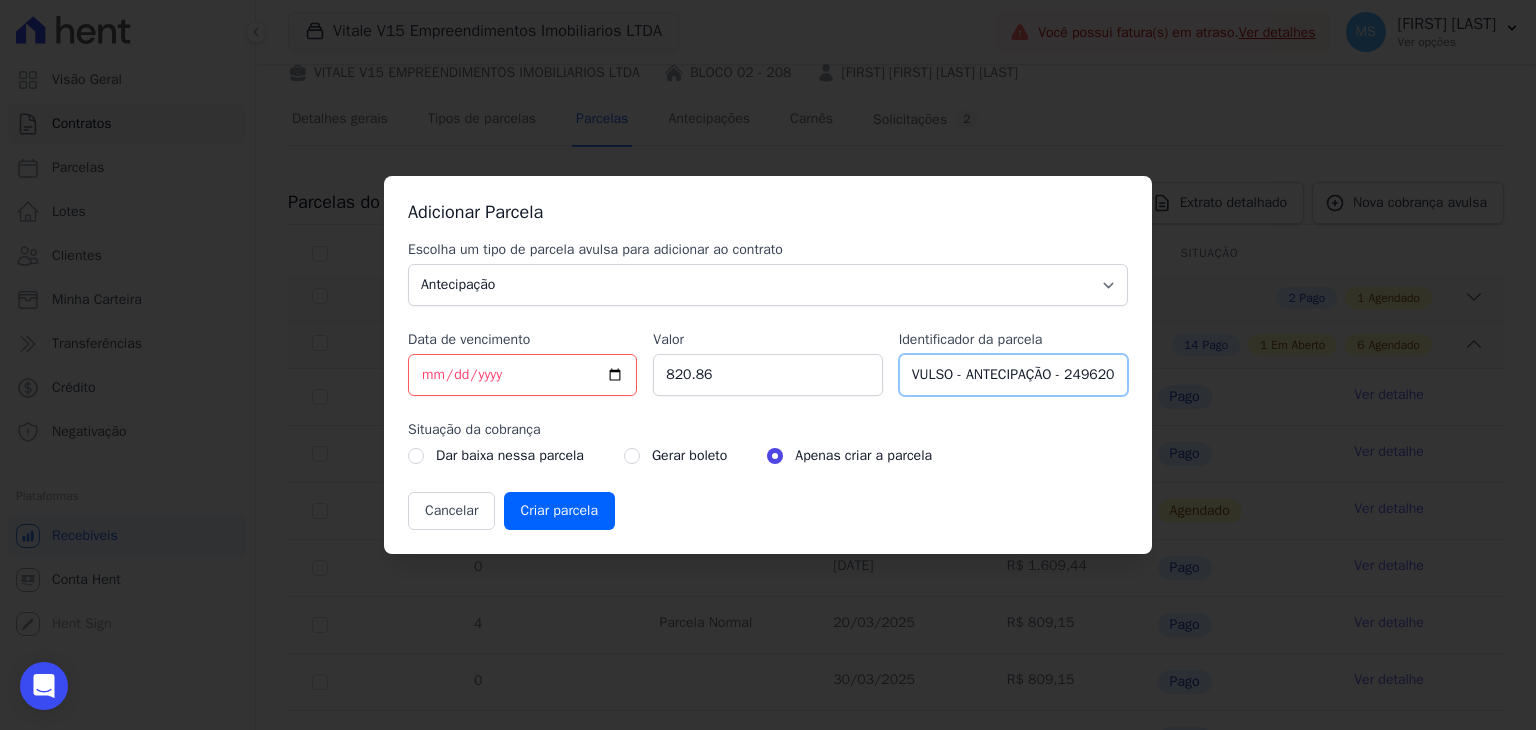type on "BOLETO AVULSO - ANTECIPAÇÃO - 249620" 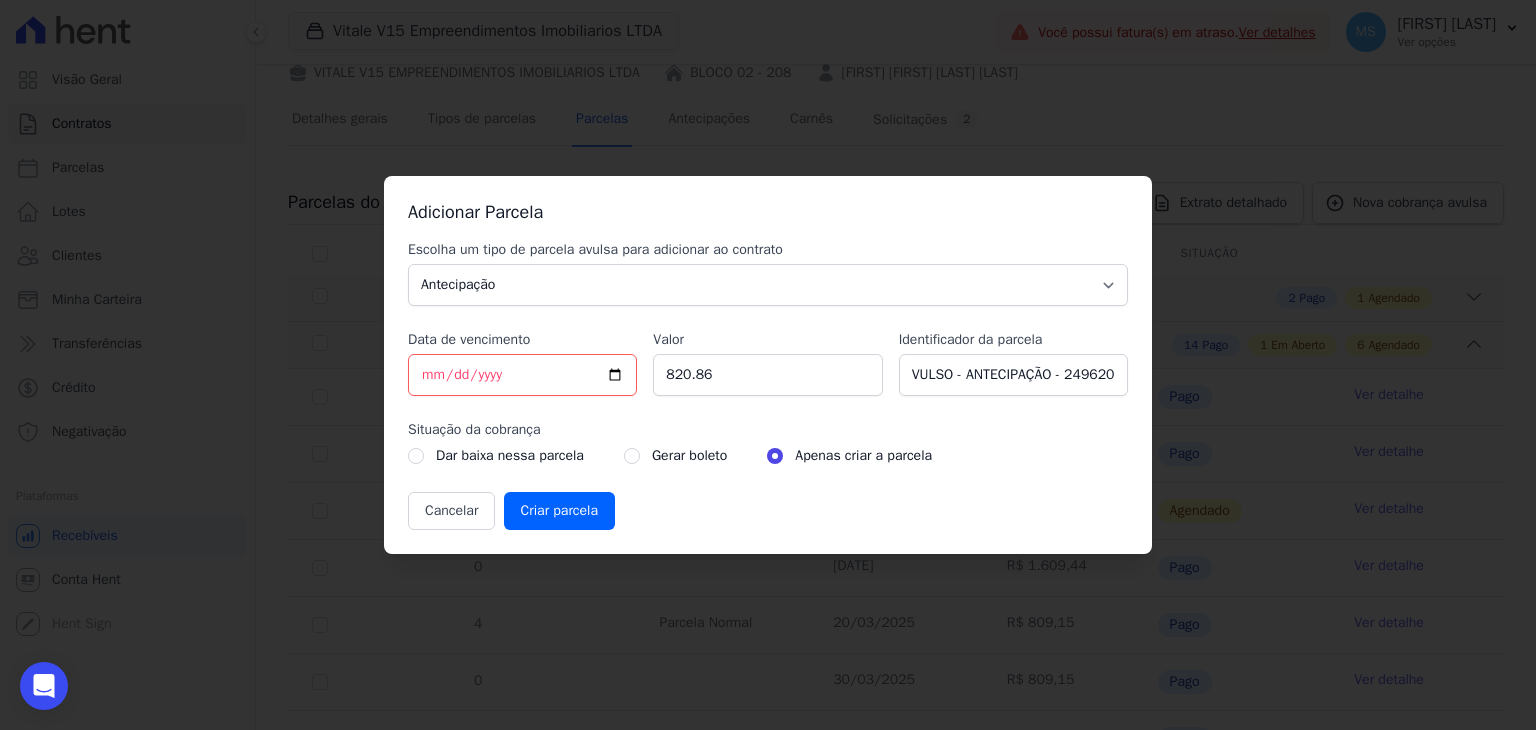 click on "Dar baixa nessa parcela
Gerar boleto
Apenas criar a parcela" at bounding box center [768, 456] 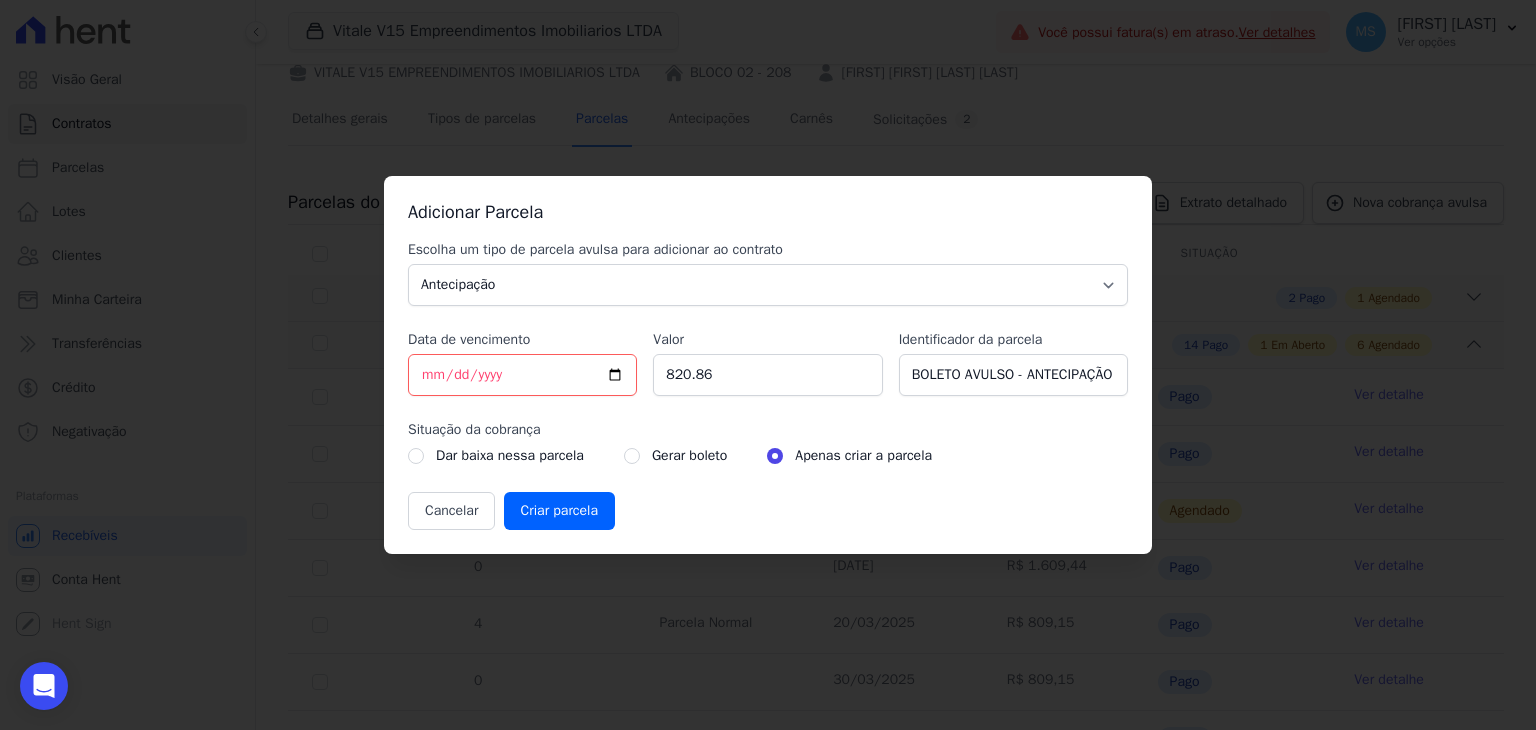 click on "Gerar boleto" at bounding box center [675, 456] 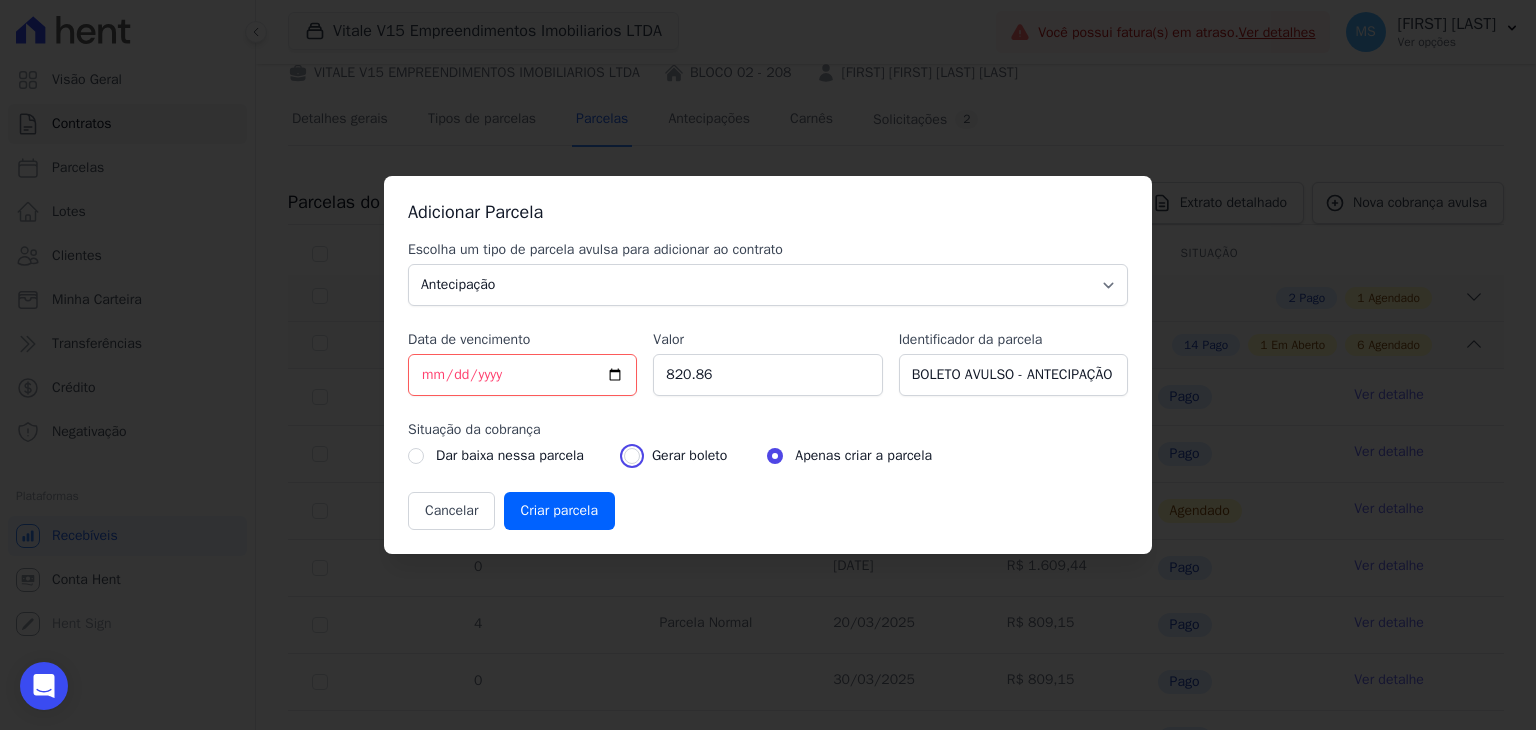 click at bounding box center [632, 456] 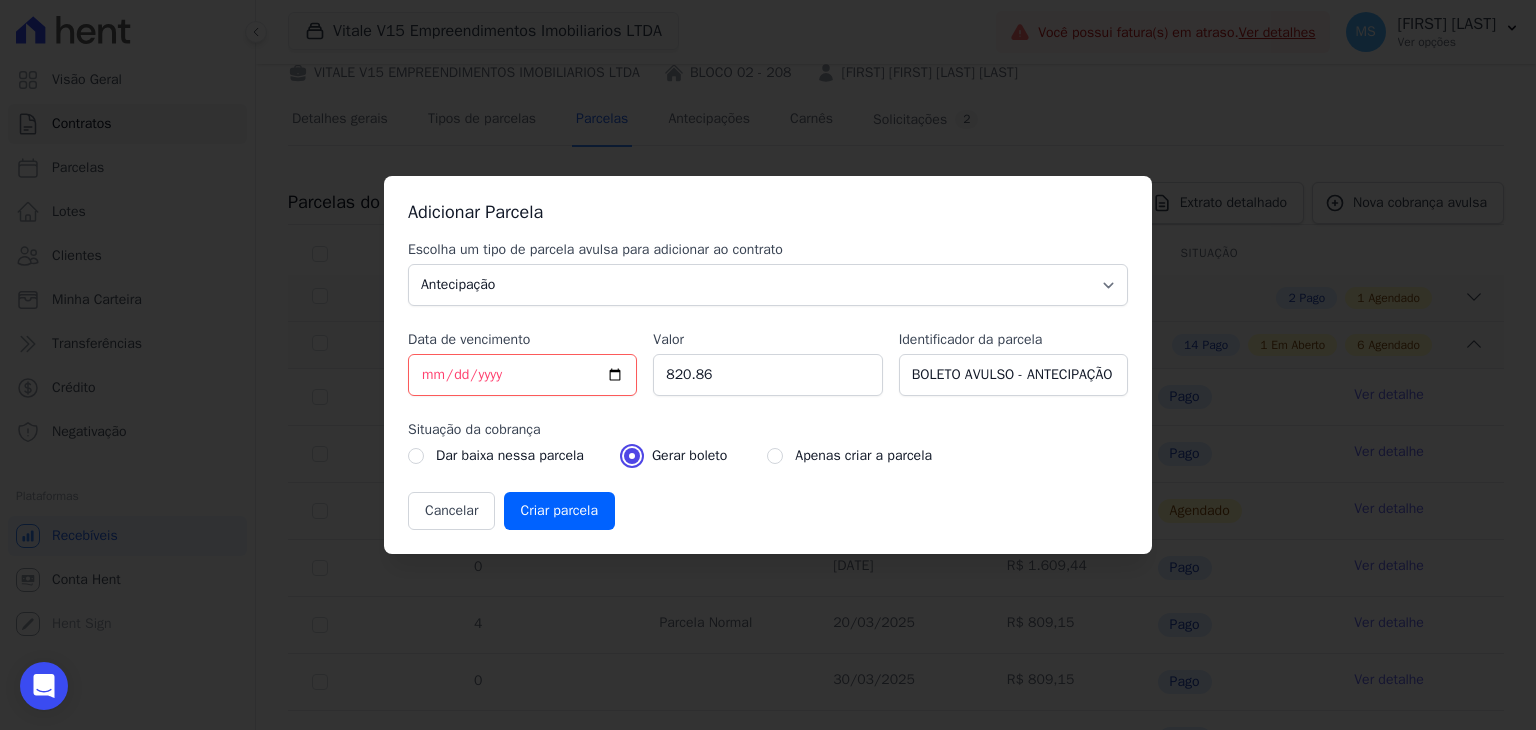 click at bounding box center (632, 456) 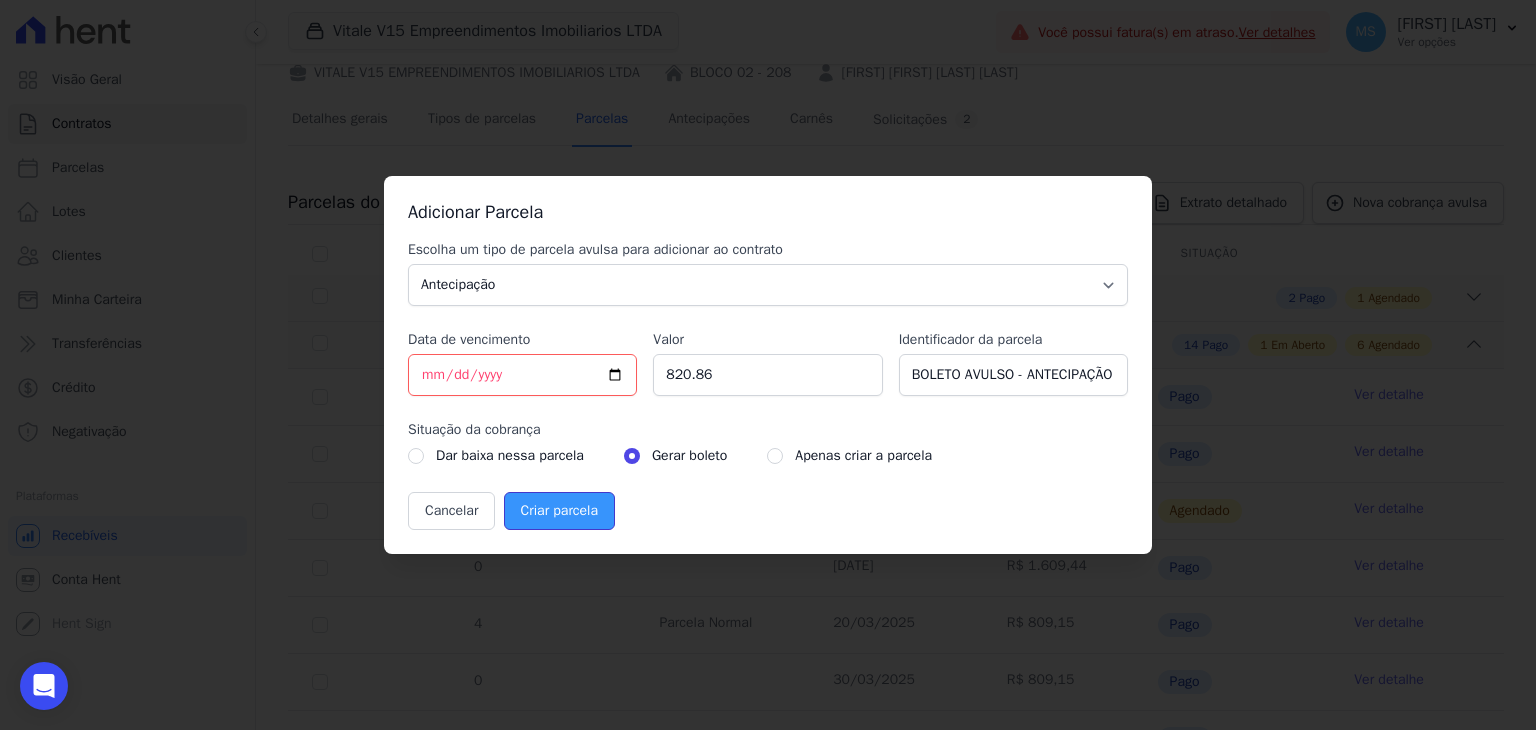 click on "Criar parcela" at bounding box center [559, 511] 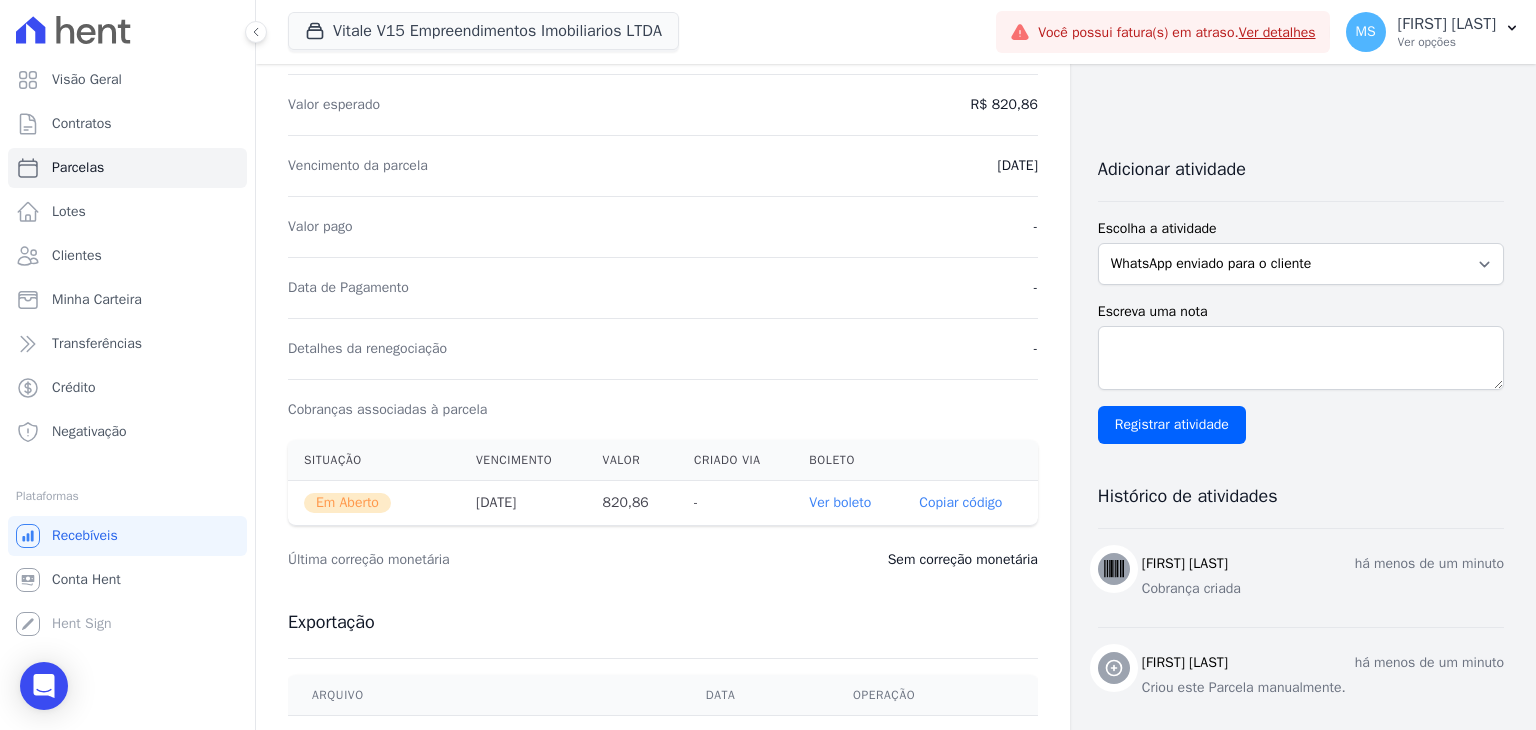 scroll, scrollTop: 500, scrollLeft: 0, axis: vertical 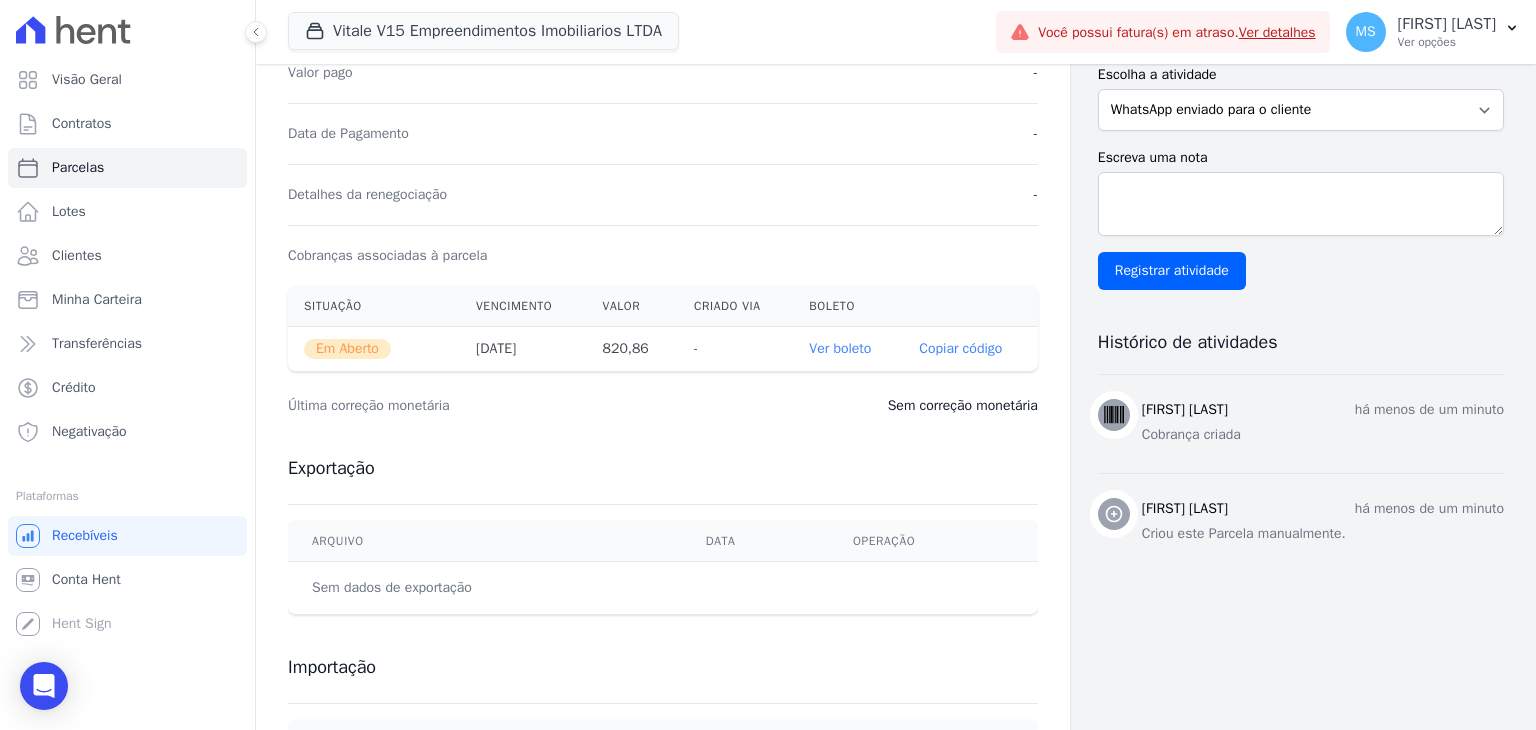 click on "Ver boleto" at bounding box center [848, 349] 